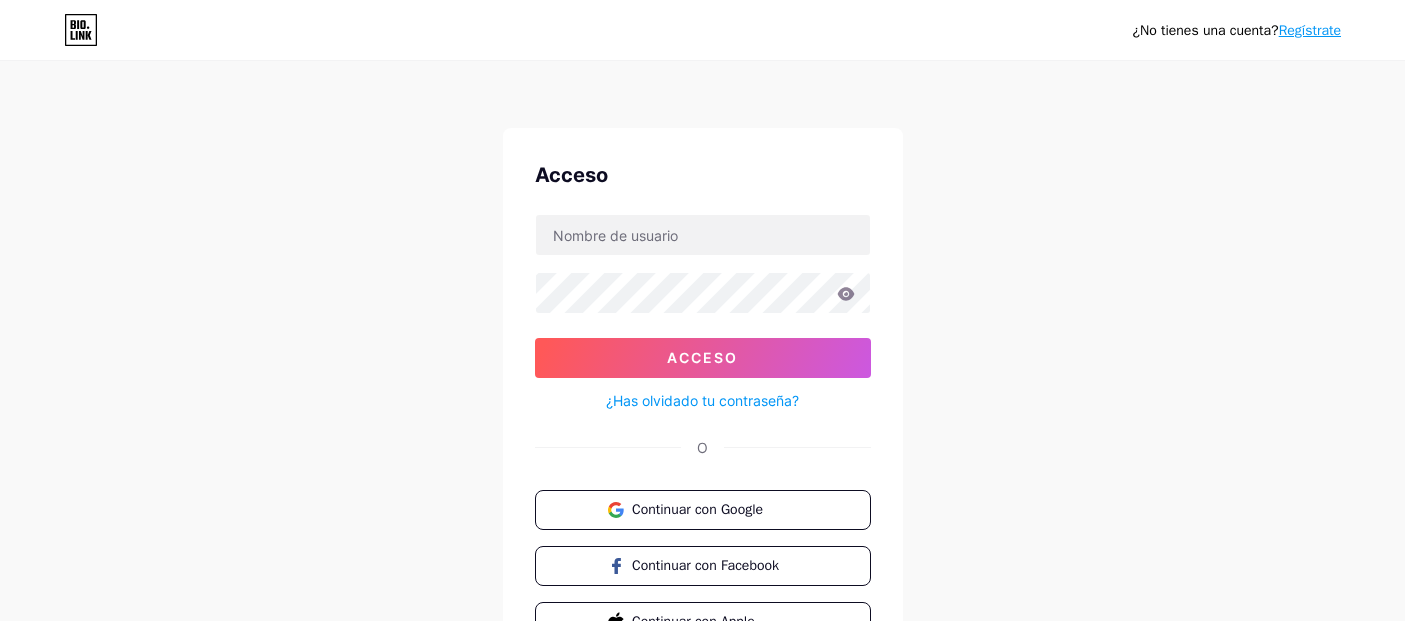 scroll, scrollTop: 0, scrollLeft: 0, axis: both 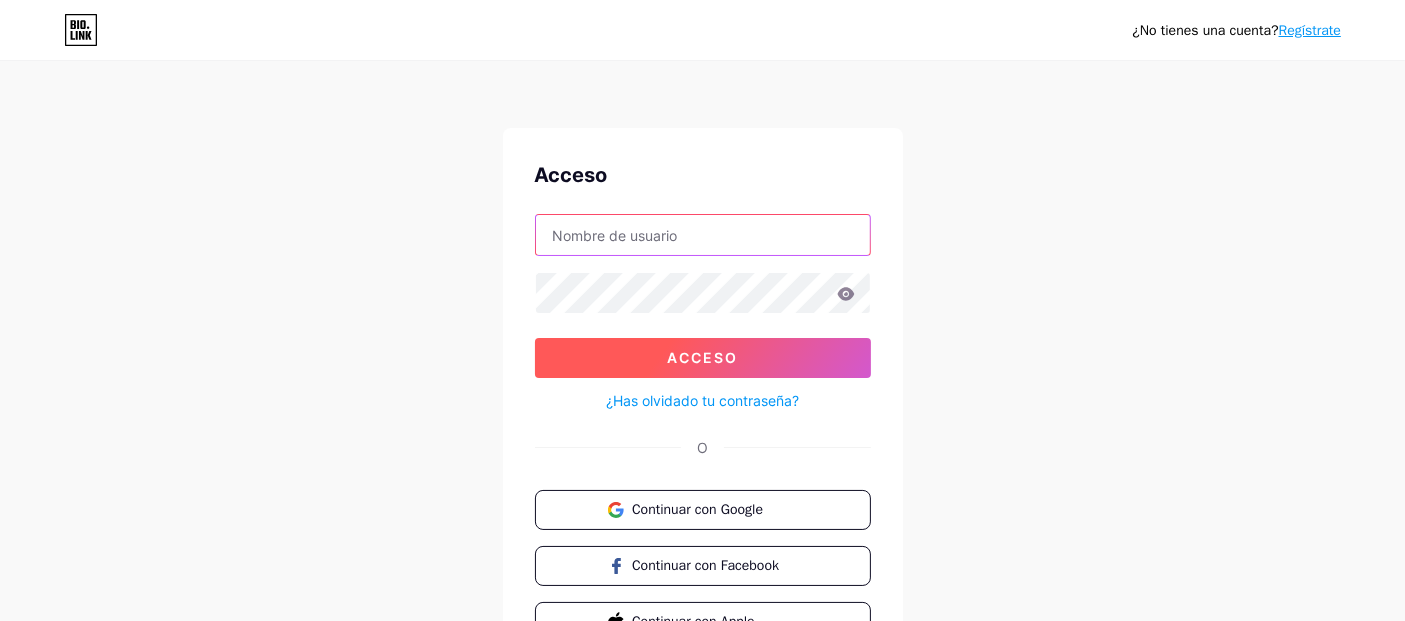 type on "info.carmencuellar@[EXAMPLE.COM]" 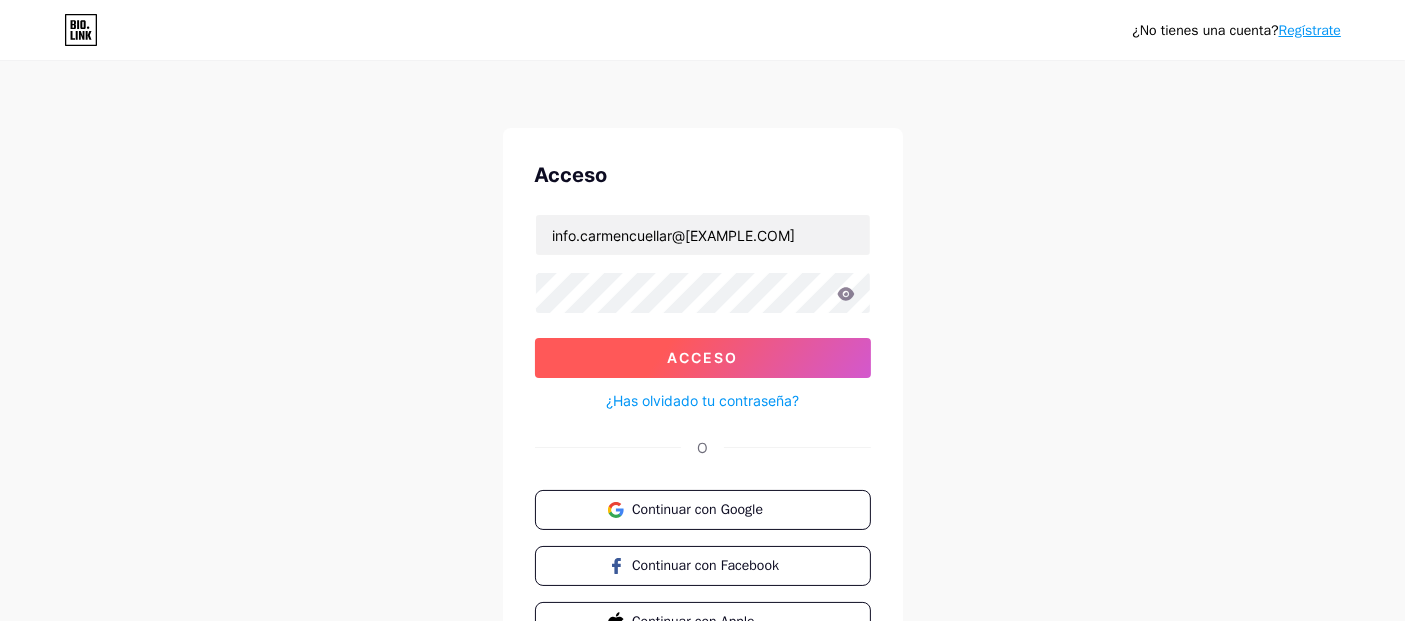 click on "Acceso" at bounding box center (703, 358) 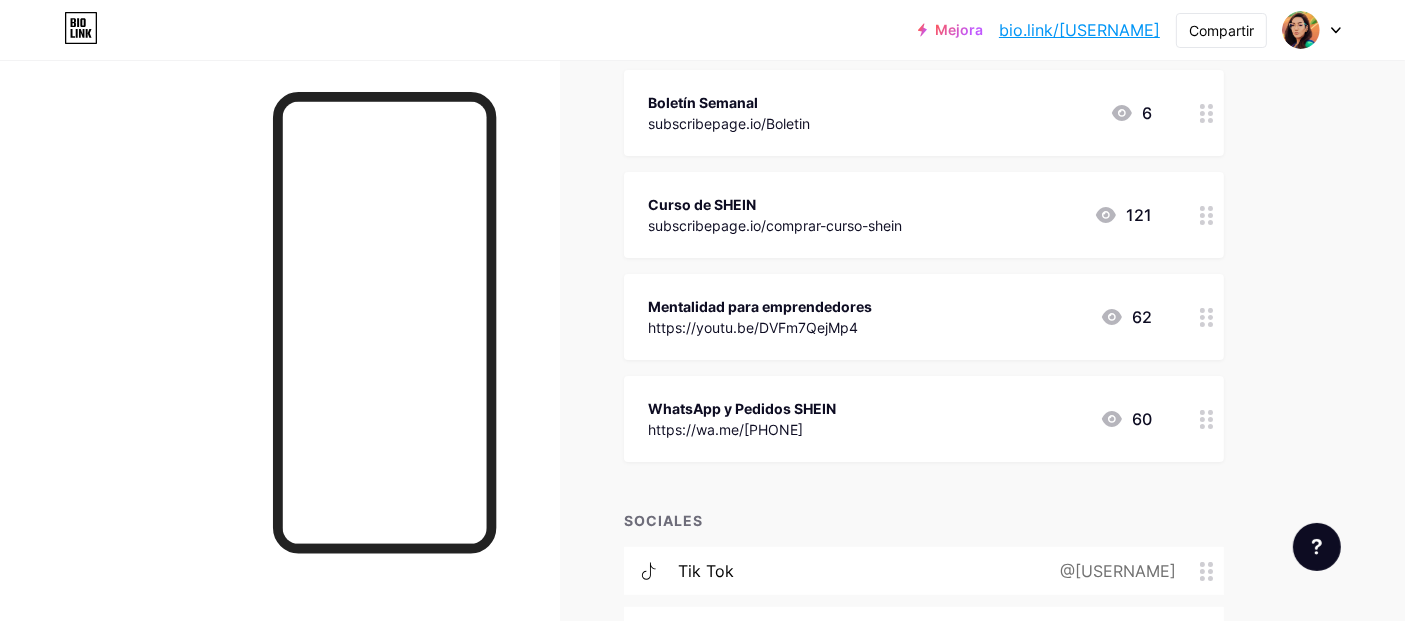 scroll, scrollTop: 333, scrollLeft: 0, axis: vertical 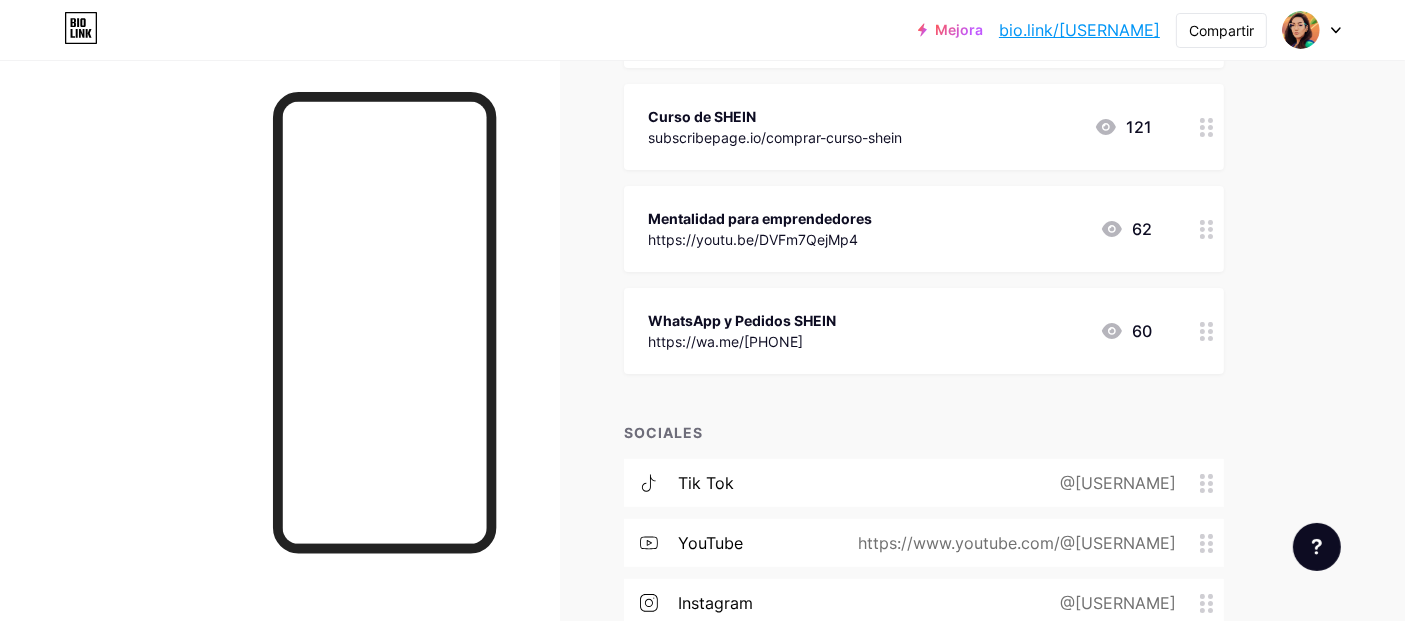 click 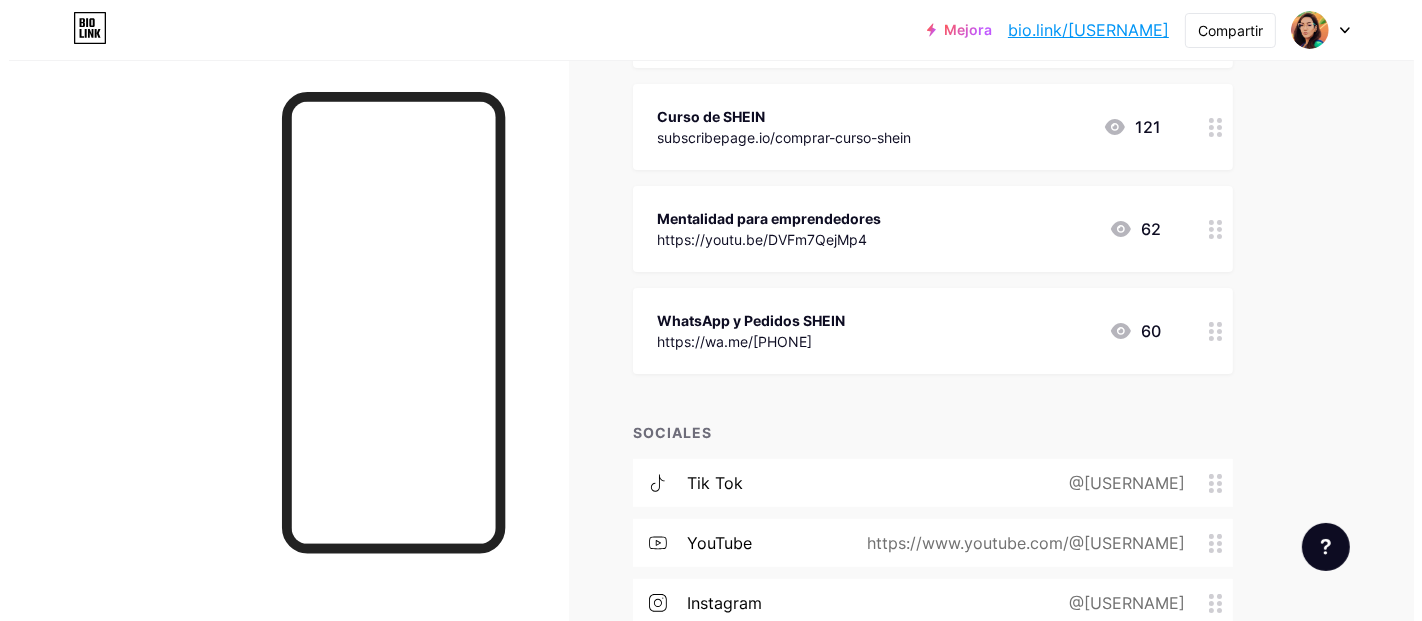 scroll, scrollTop: 309, scrollLeft: 0, axis: vertical 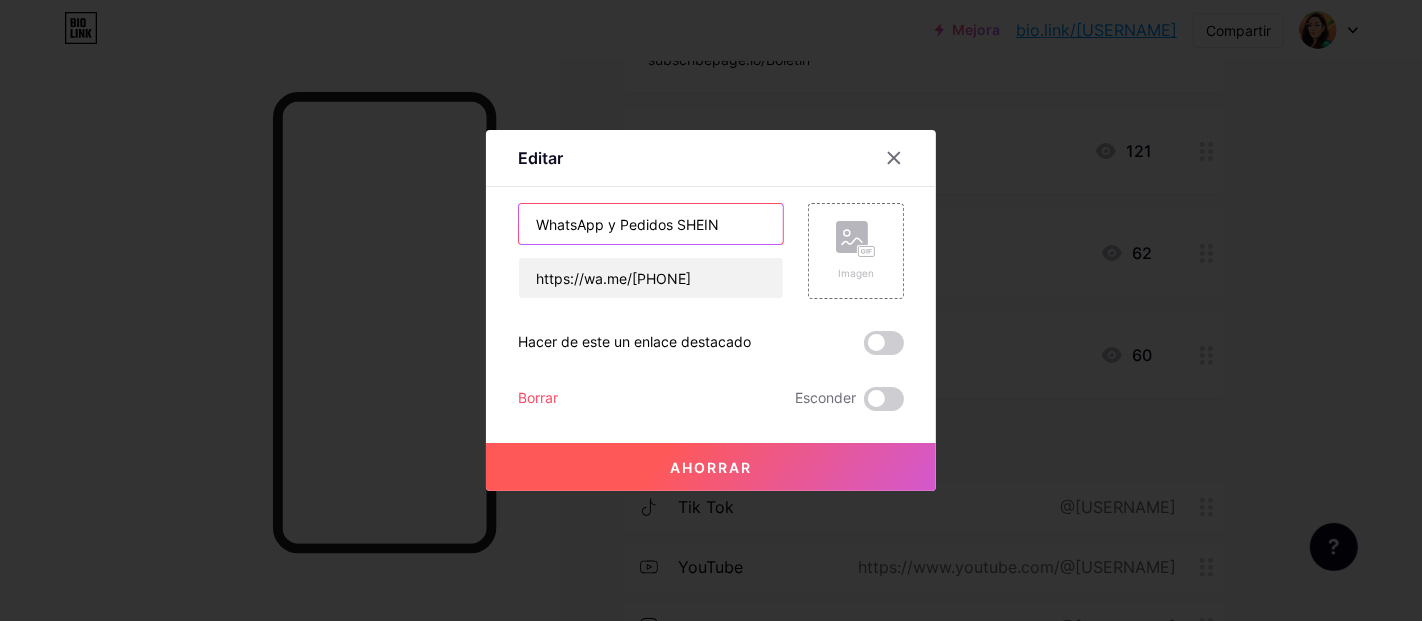drag, startPoint x: 600, startPoint y: 224, endPoint x: 740, endPoint y: 233, distance: 140.28899 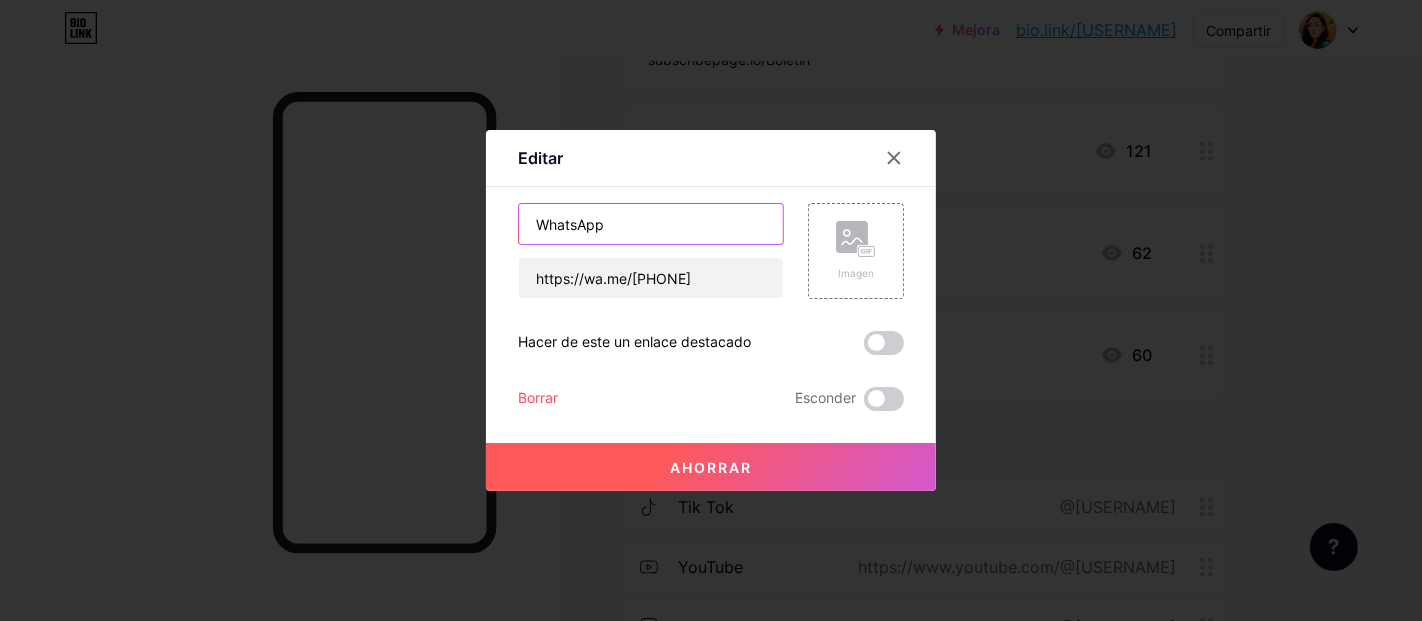type on "WhatsApp" 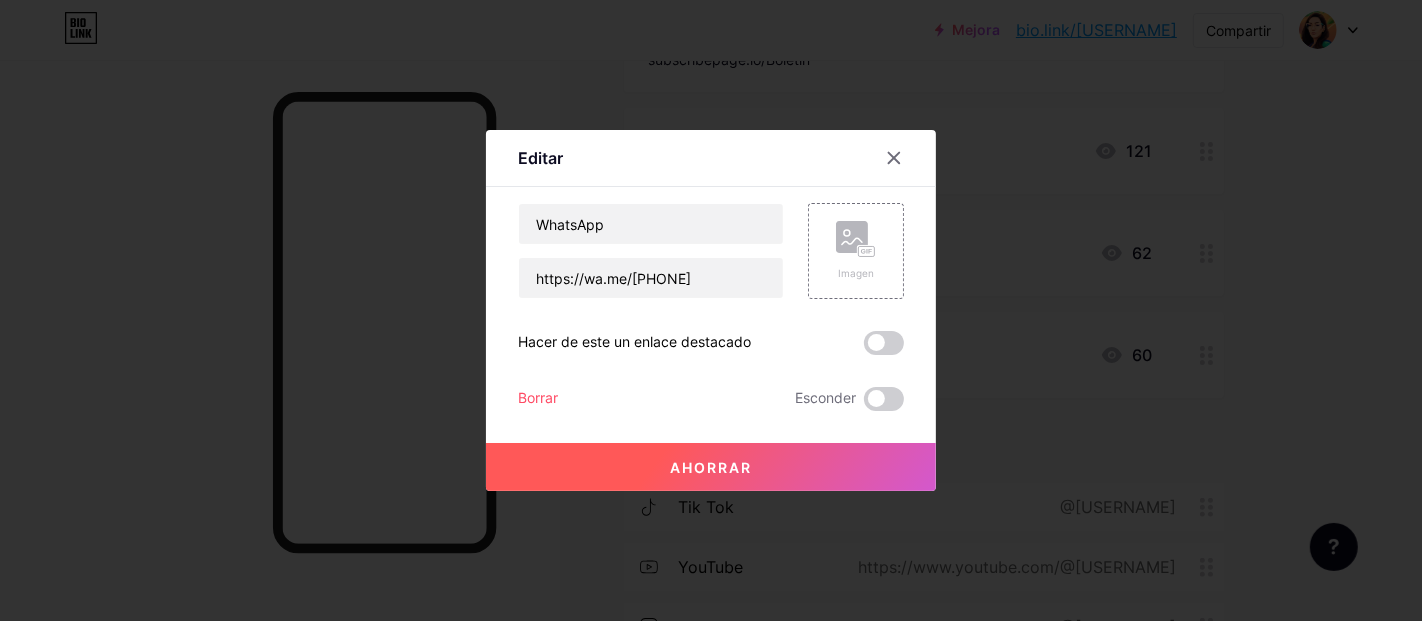 click on "Ahorrar" at bounding box center [711, 467] 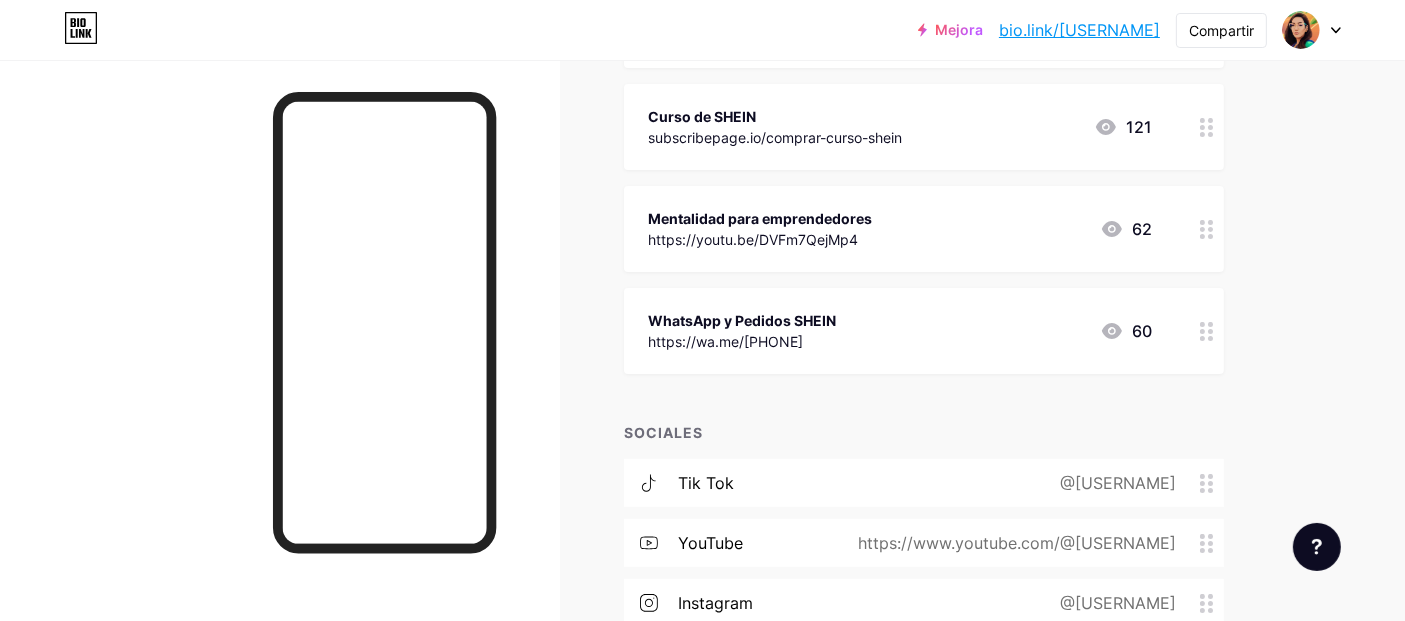 scroll, scrollTop: 222, scrollLeft: 0, axis: vertical 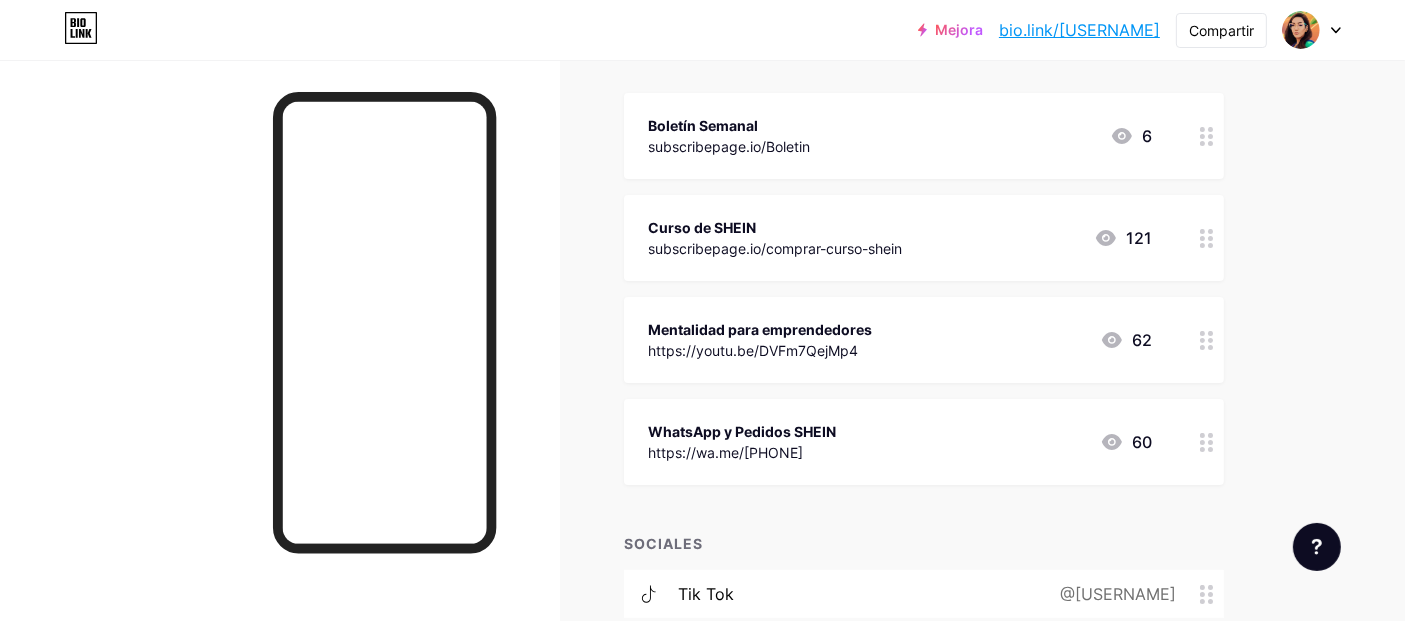 click 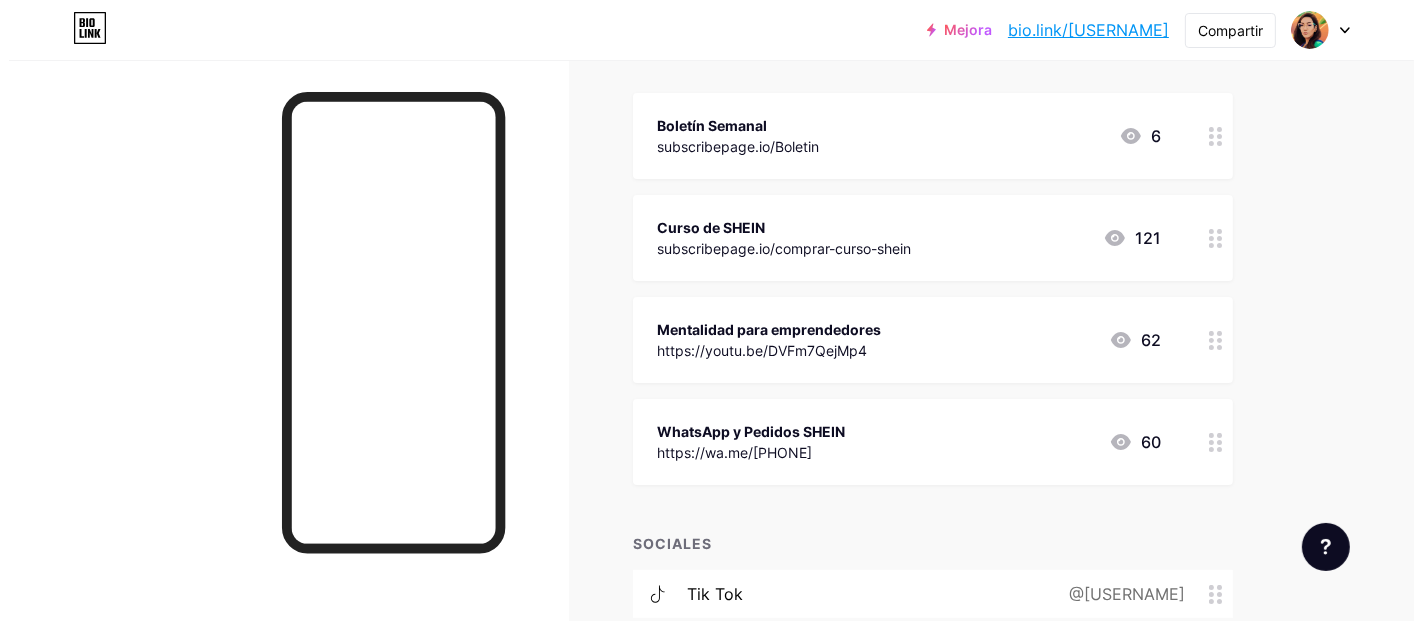 scroll, scrollTop: 197, scrollLeft: 0, axis: vertical 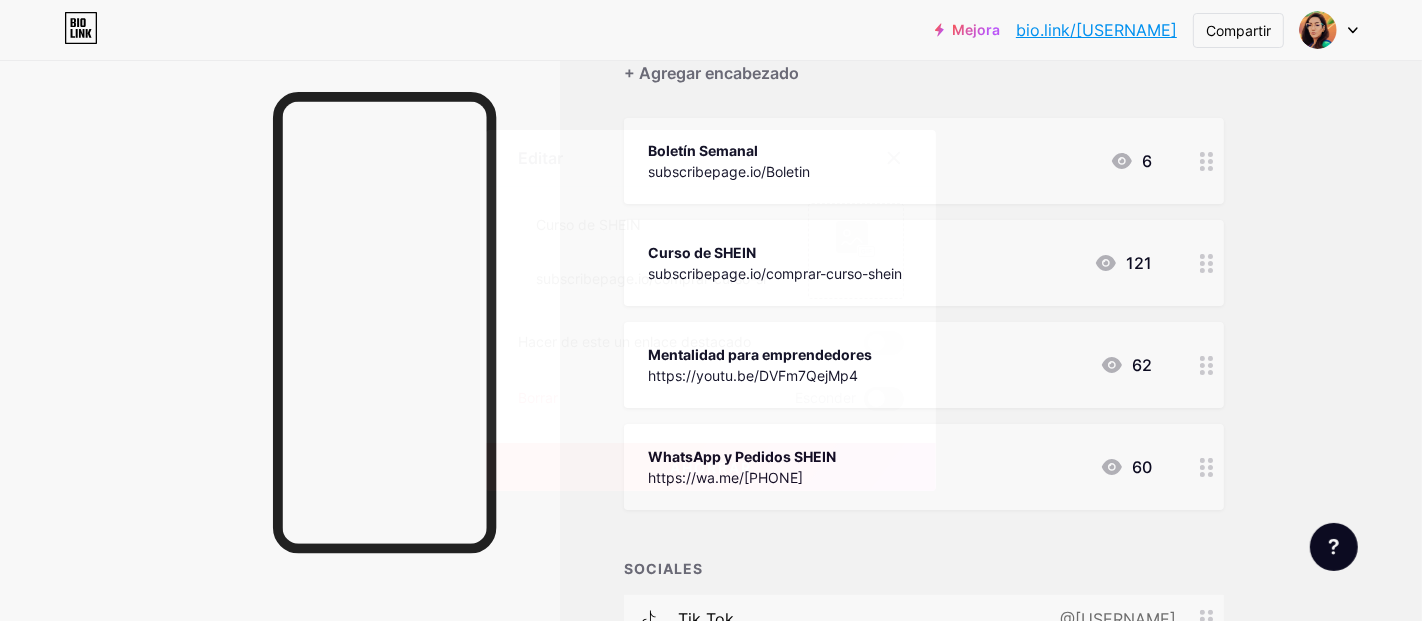 click at bounding box center [884, 399] 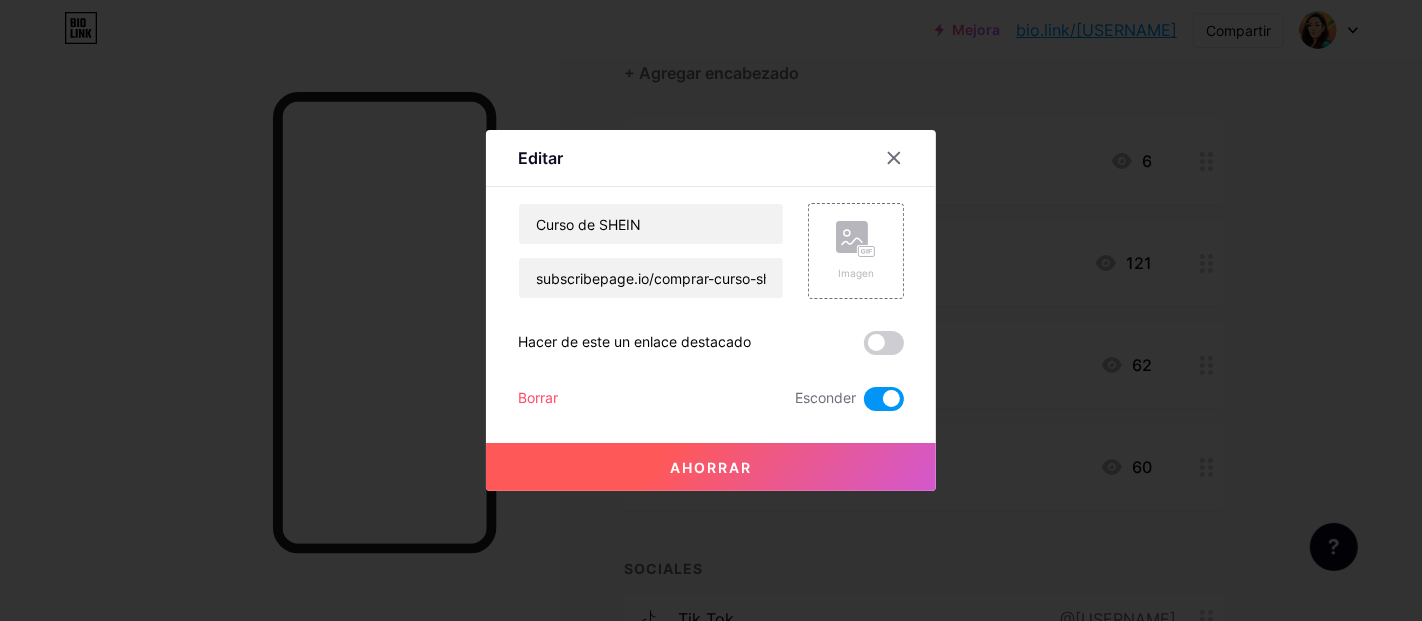 click on "Ahorrar" at bounding box center [711, 467] 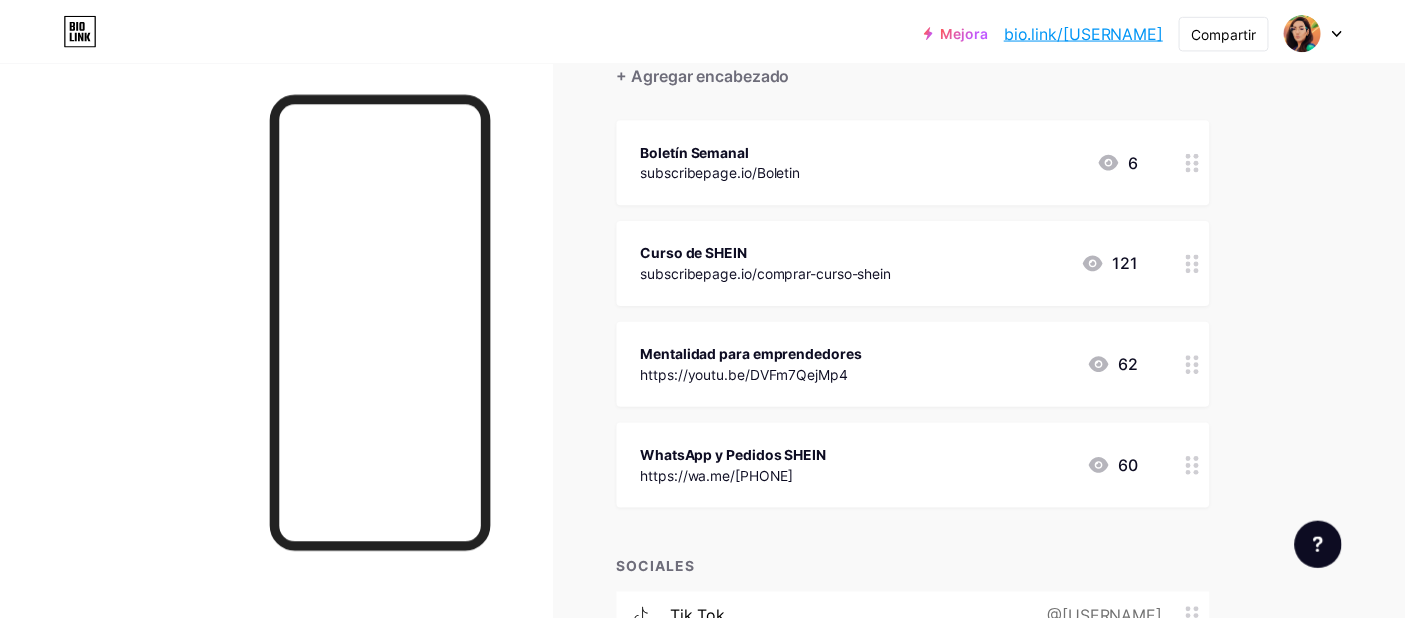 scroll, scrollTop: 222, scrollLeft: 0, axis: vertical 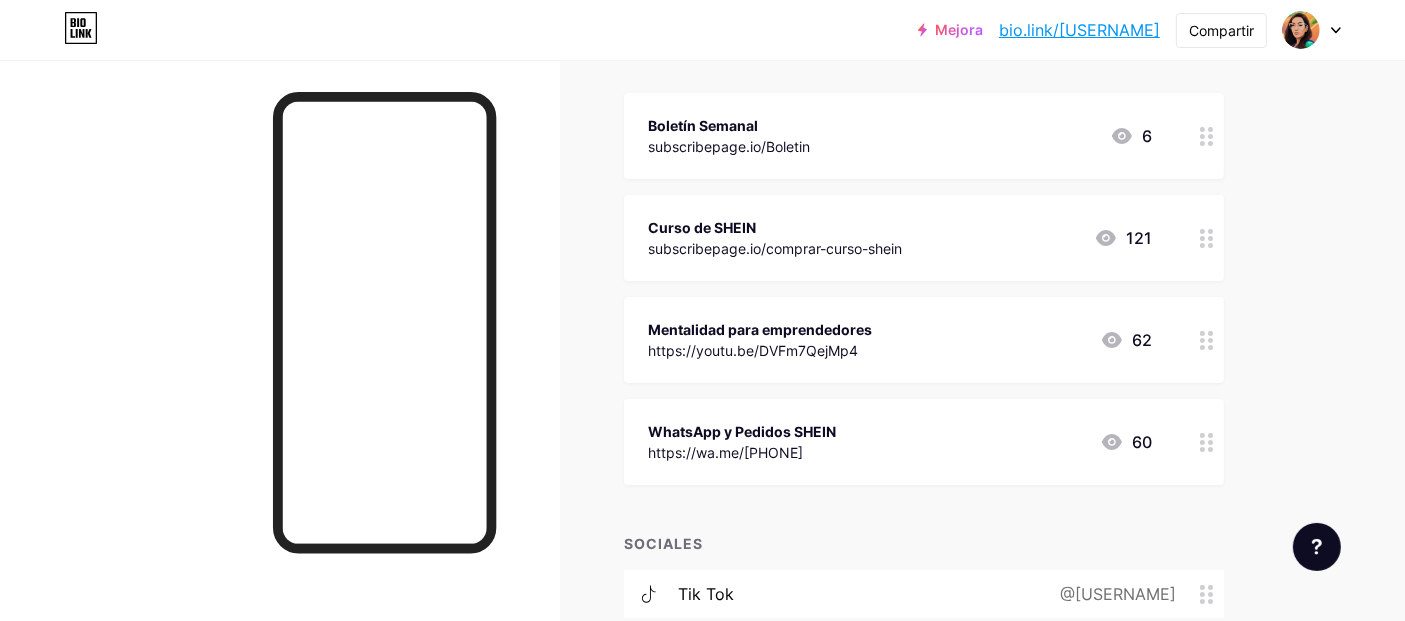 click 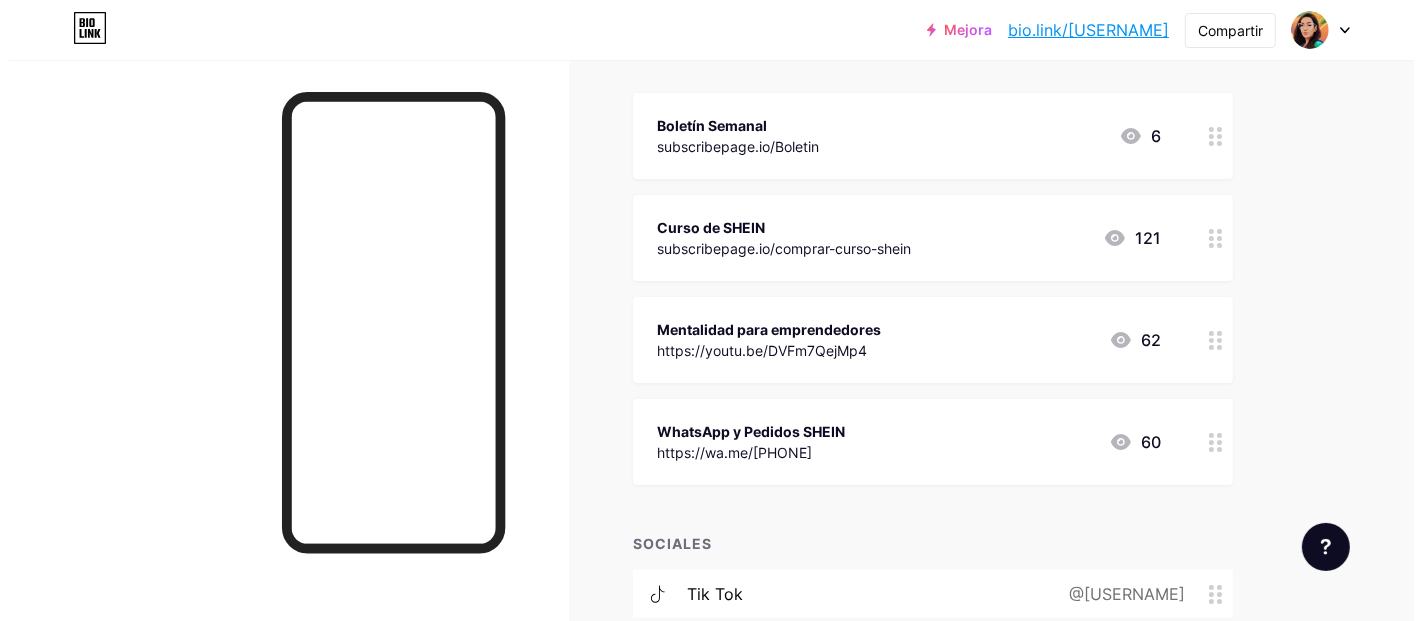 scroll, scrollTop: 197, scrollLeft: 0, axis: vertical 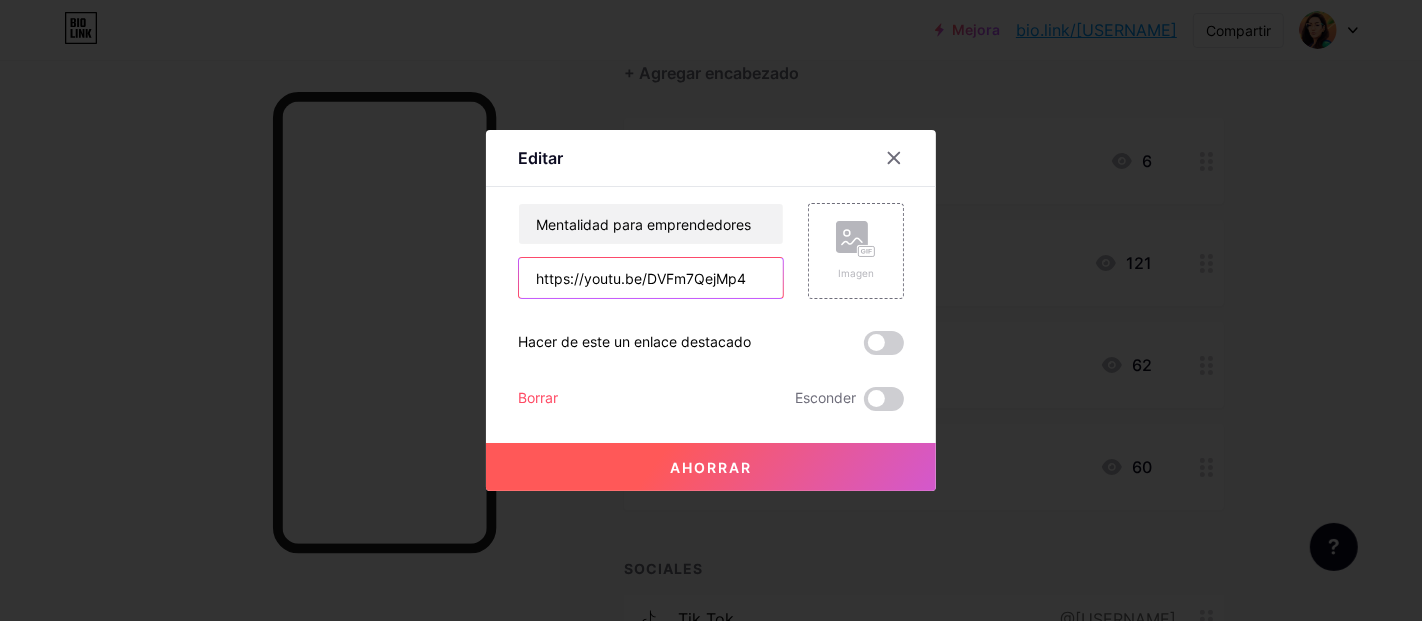 drag, startPoint x: 740, startPoint y: 274, endPoint x: 529, endPoint y: 281, distance: 211.11609 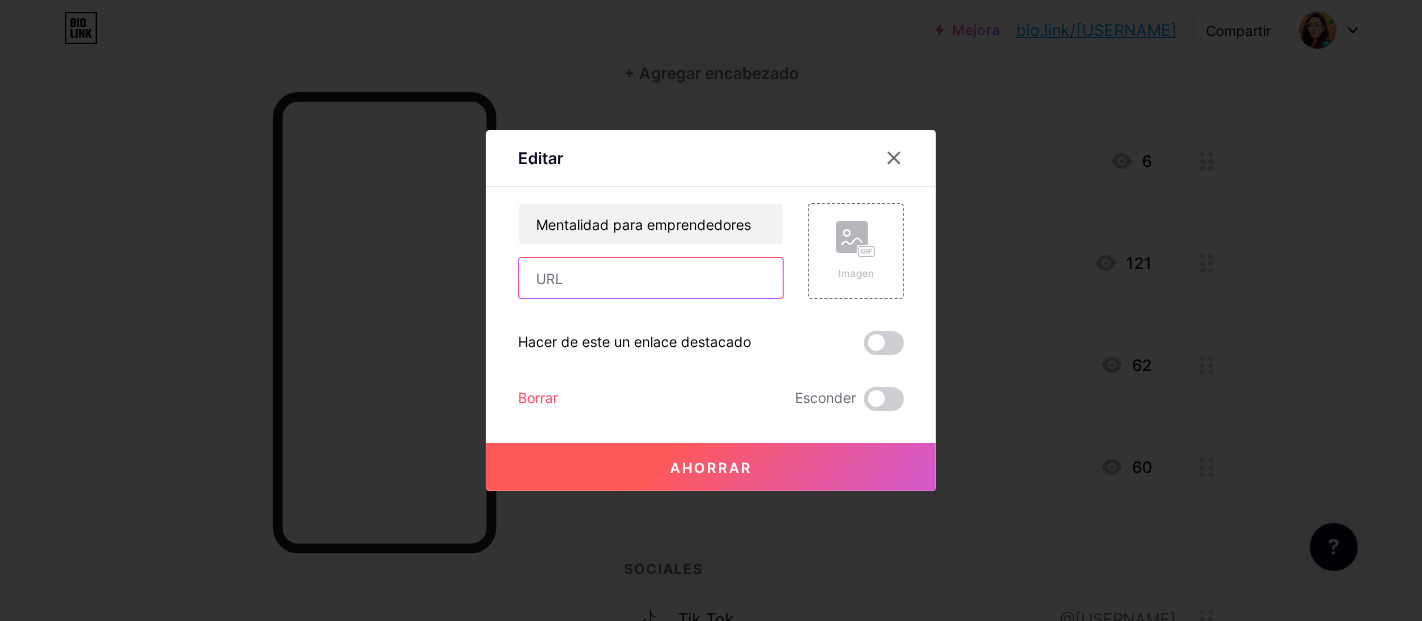 paste on "https://www.youtube.com/@[USERNAME]" 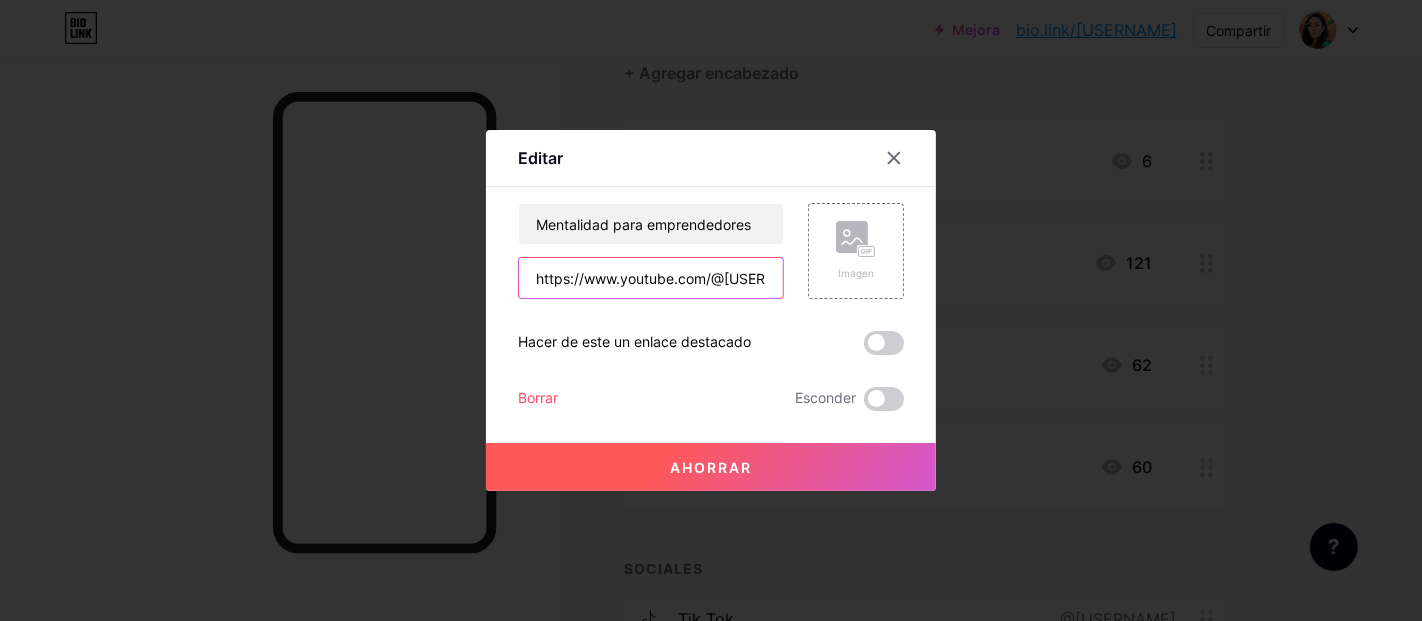 scroll, scrollTop: 0, scrollLeft: 65, axis: horizontal 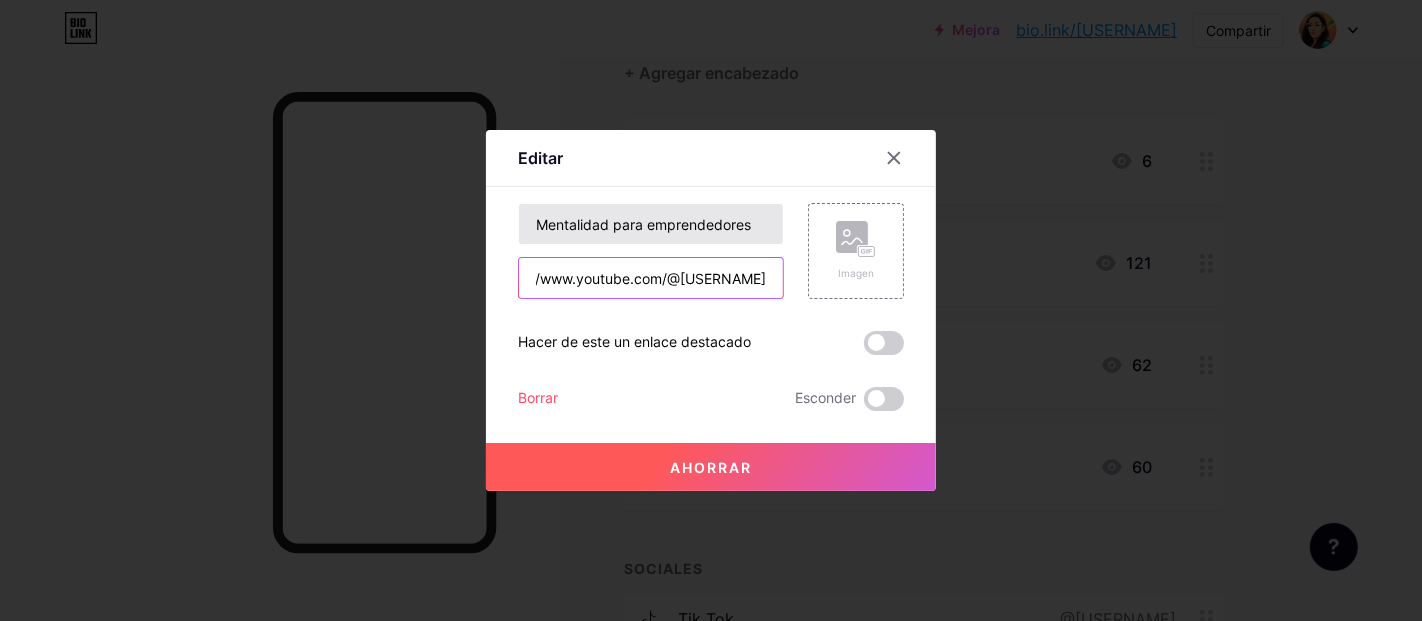 type on "https://www.youtube.com/@[USERNAME]" 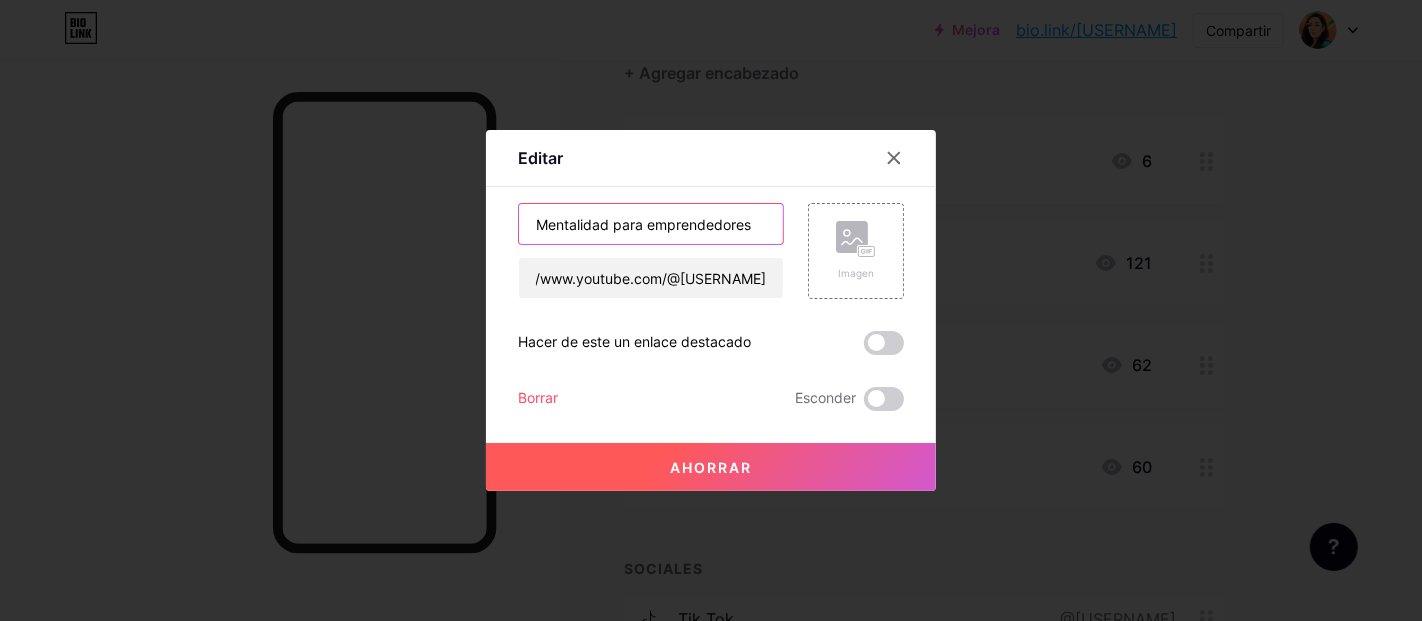 scroll, scrollTop: 0, scrollLeft: 0, axis: both 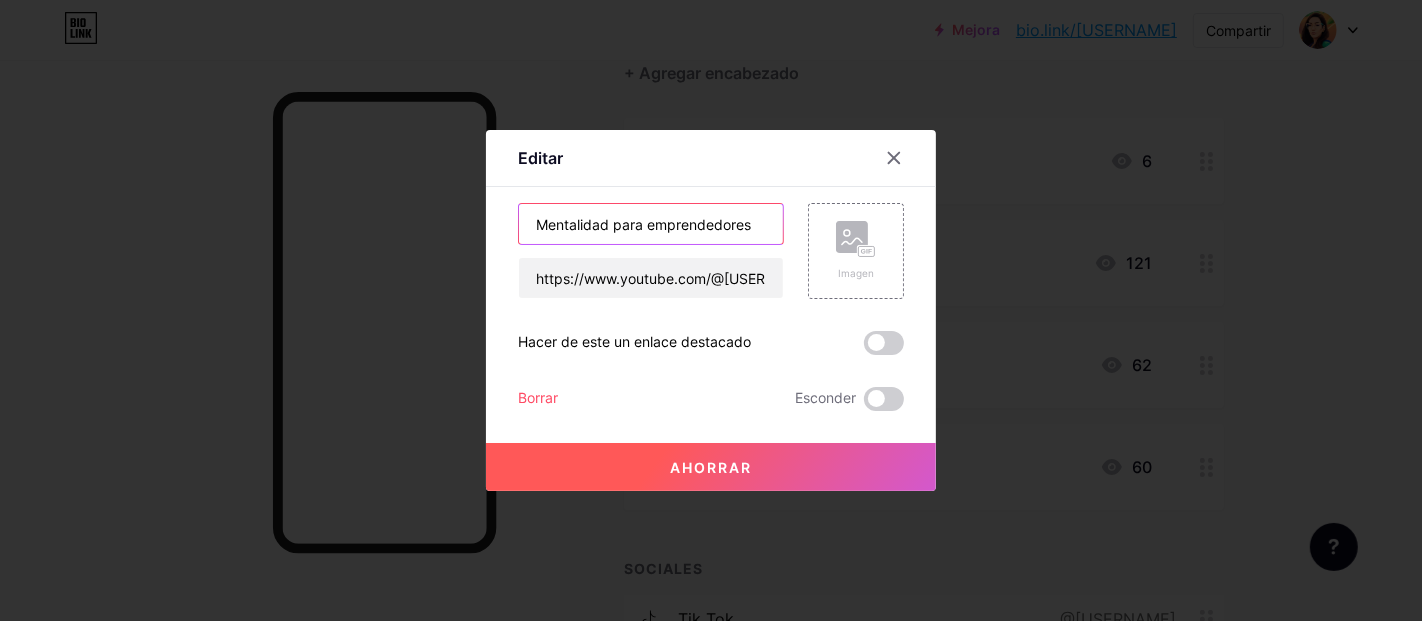 drag, startPoint x: 525, startPoint y: 229, endPoint x: 754, endPoint y: 227, distance: 229.00873 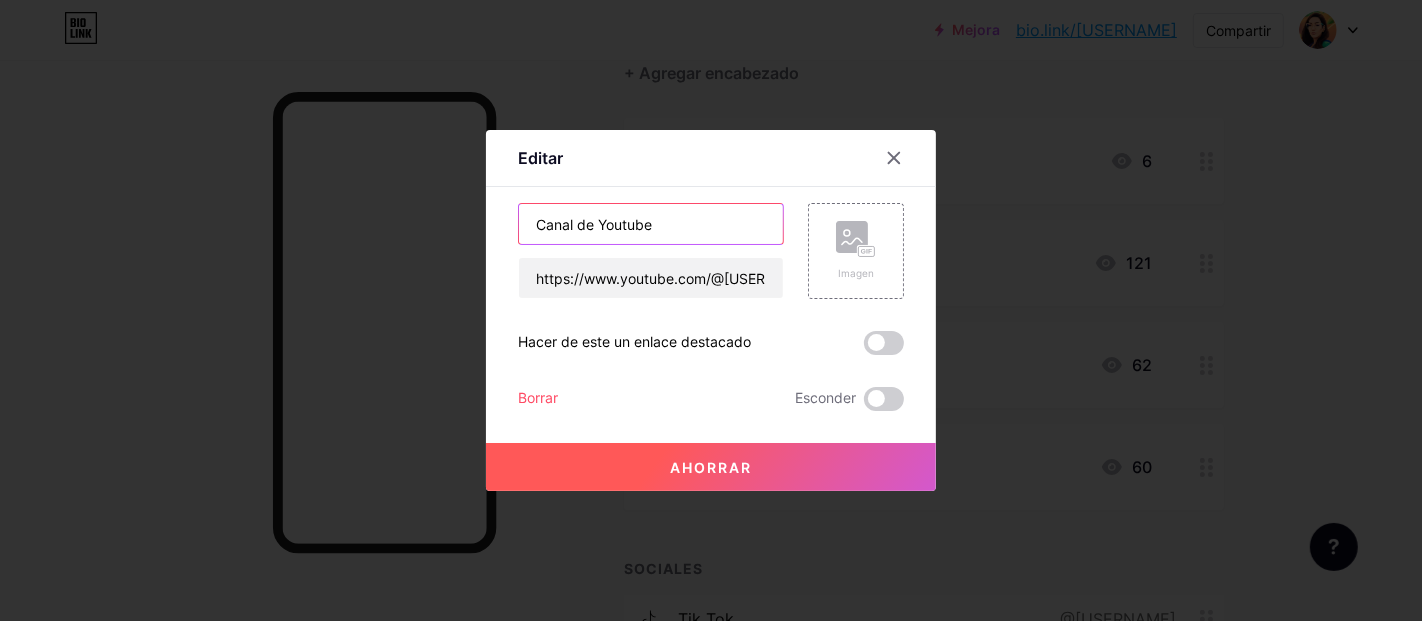 type on "Canal de Youtube" 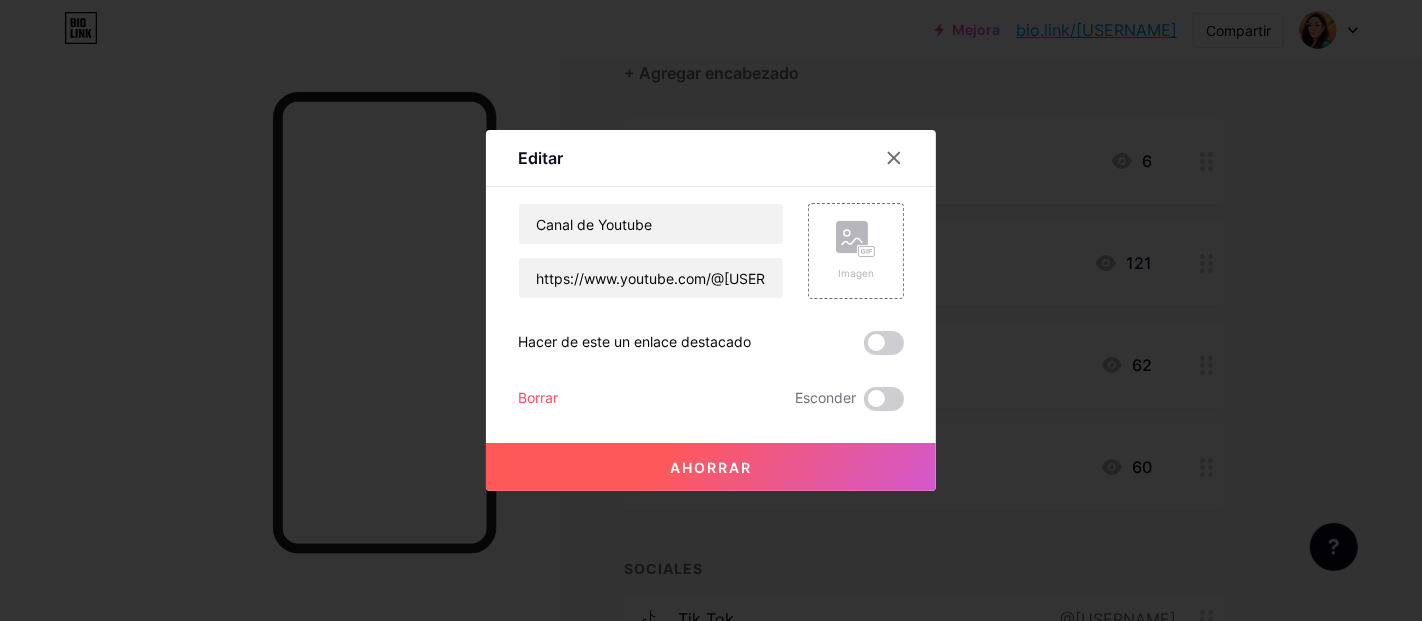 click on "Ahorrar" at bounding box center [711, 467] 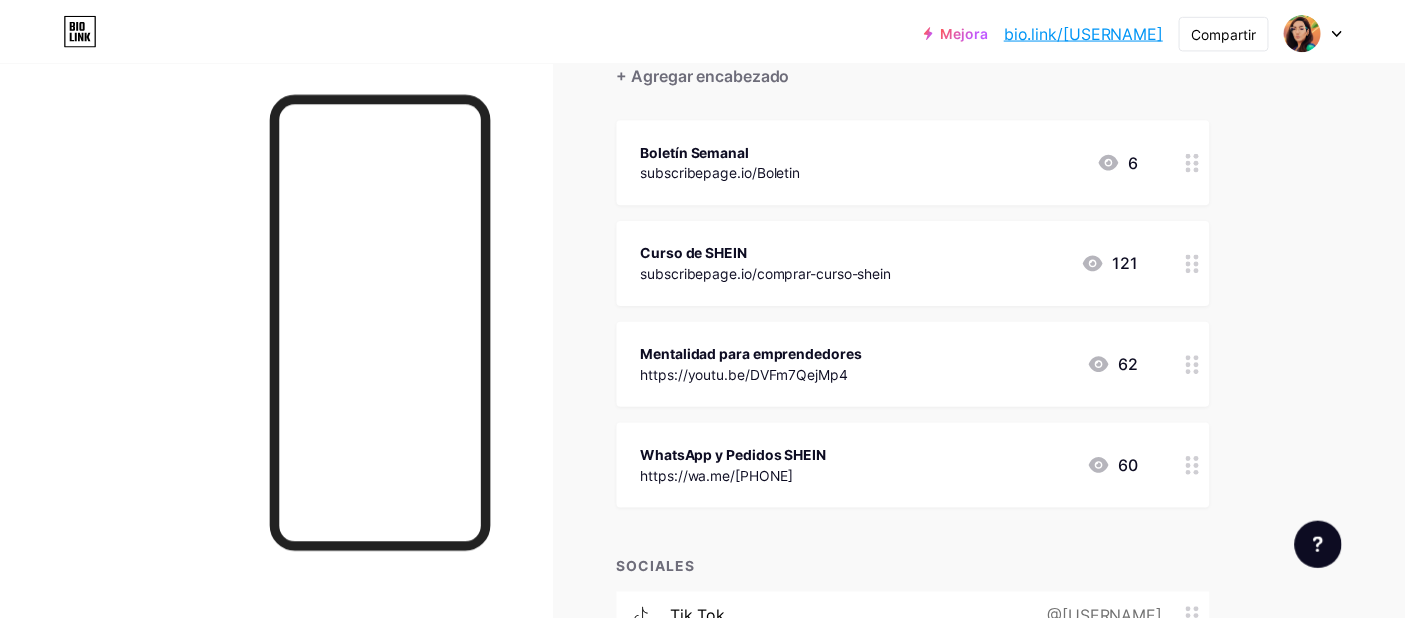 scroll, scrollTop: 222, scrollLeft: 0, axis: vertical 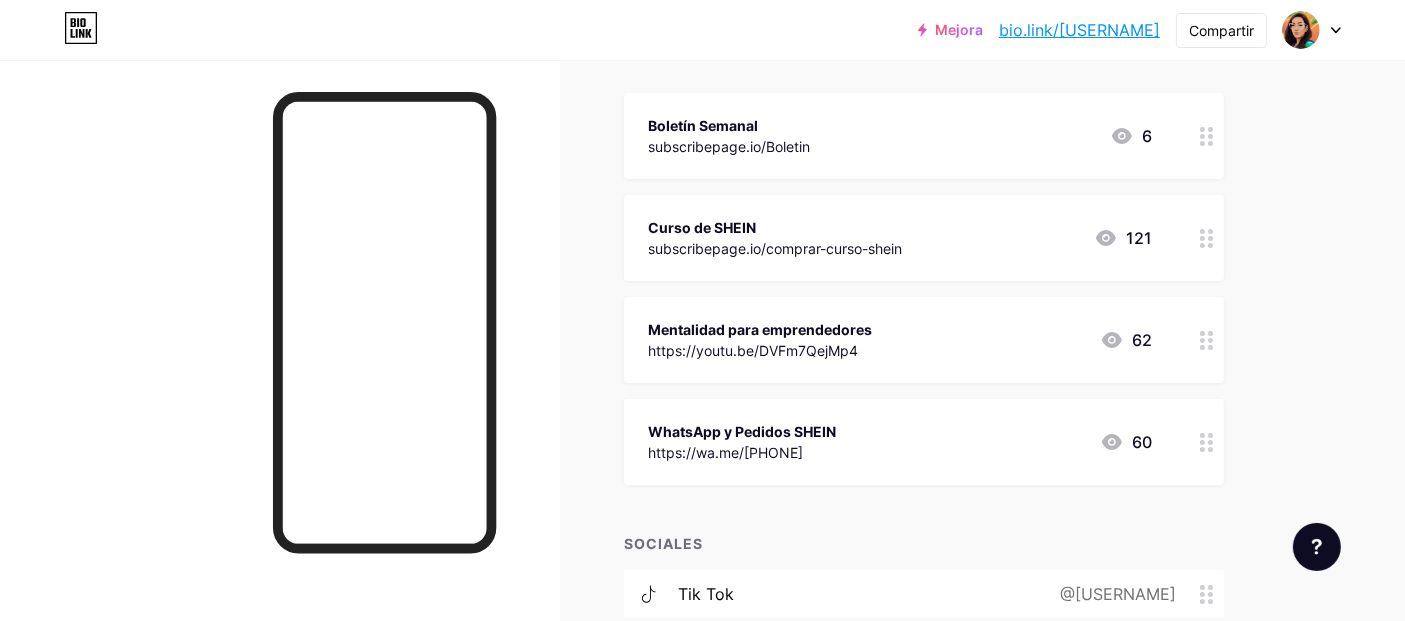 type 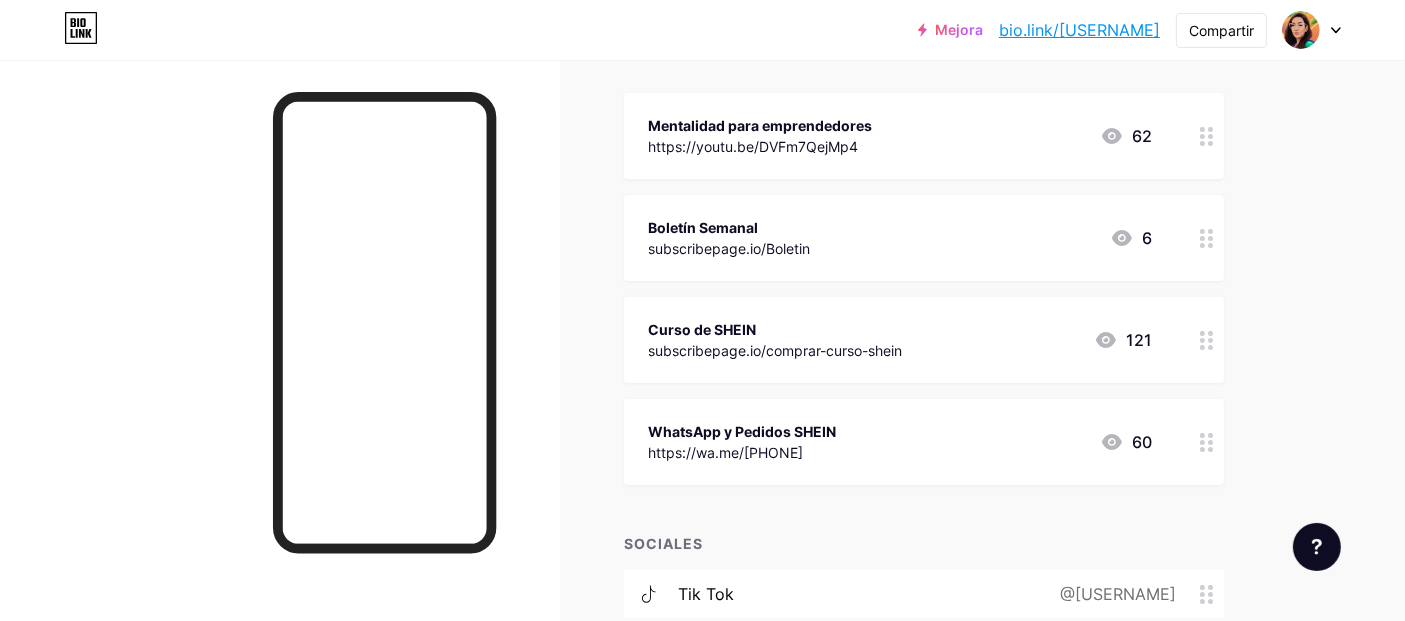 drag, startPoint x: 968, startPoint y: 375, endPoint x: 969, endPoint y: 312, distance: 63.007935 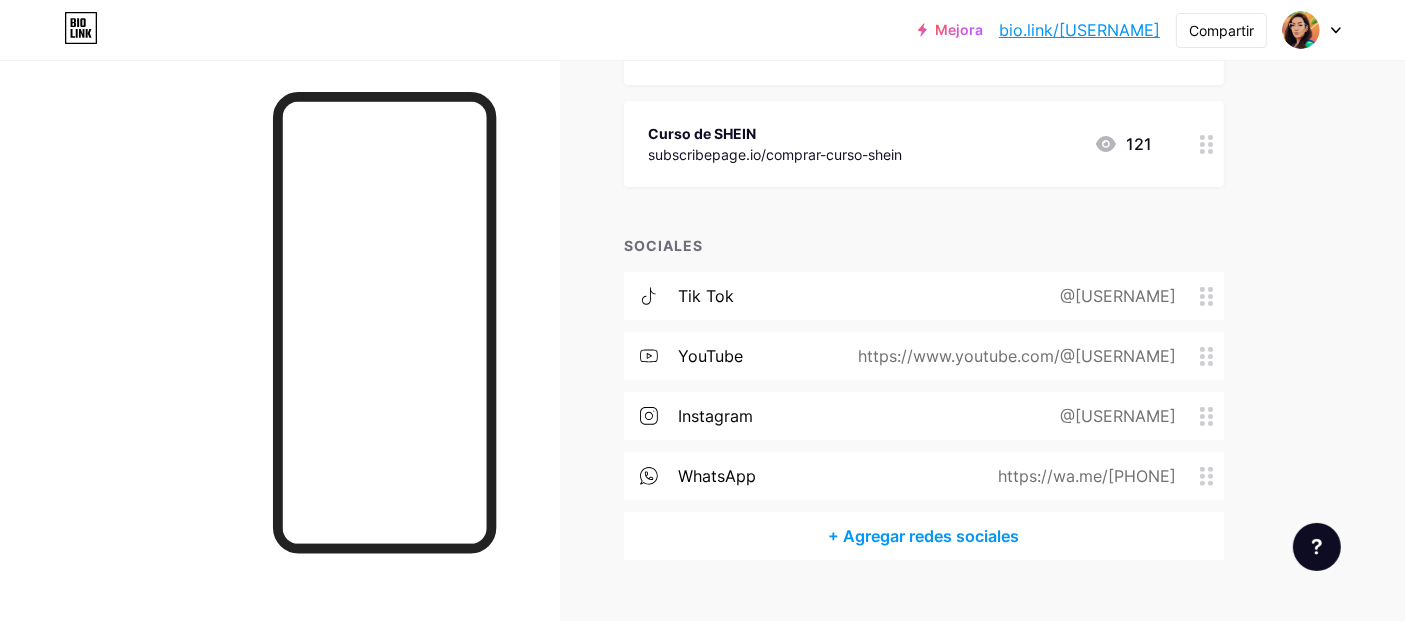 scroll, scrollTop: 555, scrollLeft: 0, axis: vertical 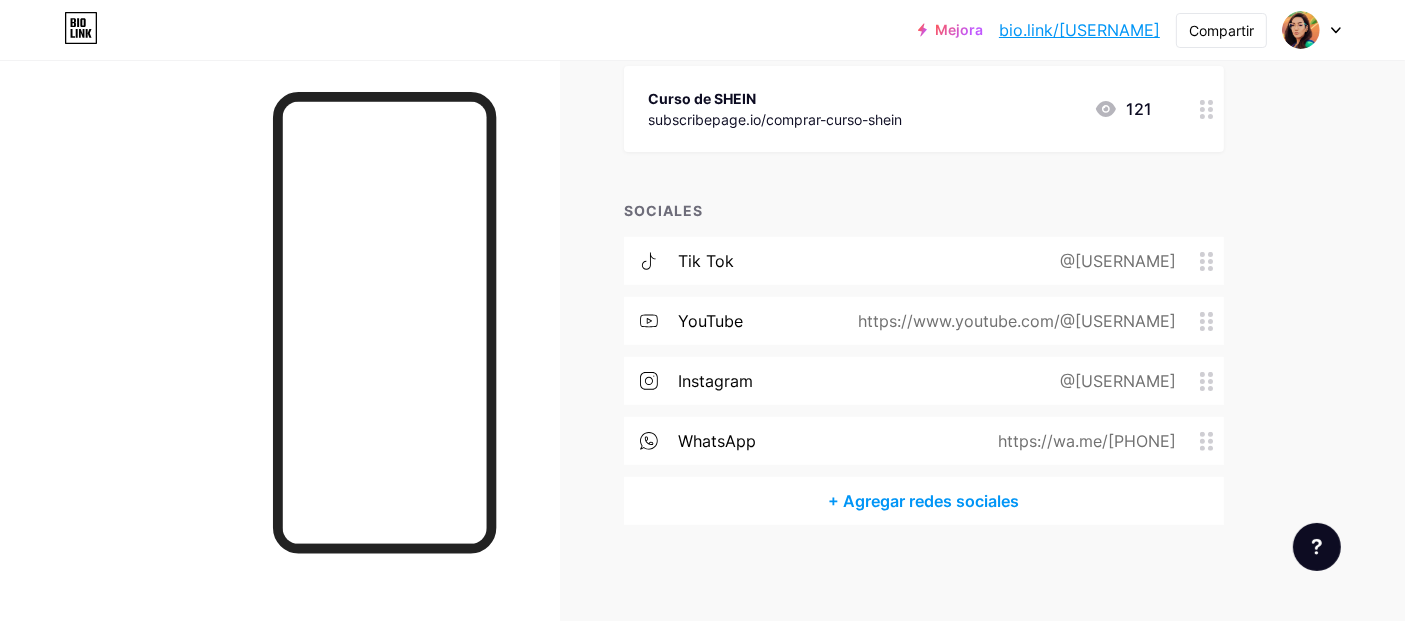 click 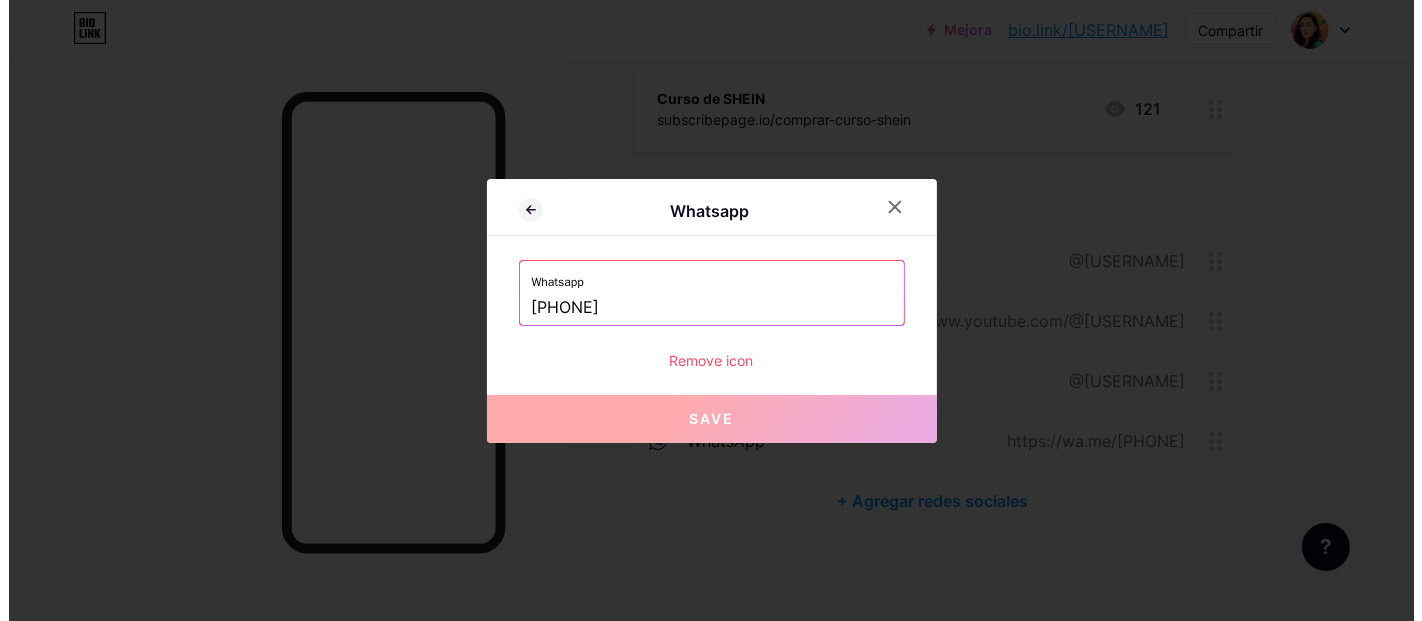 scroll, scrollTop: 531, scrollLeft: 0, axis: vertical 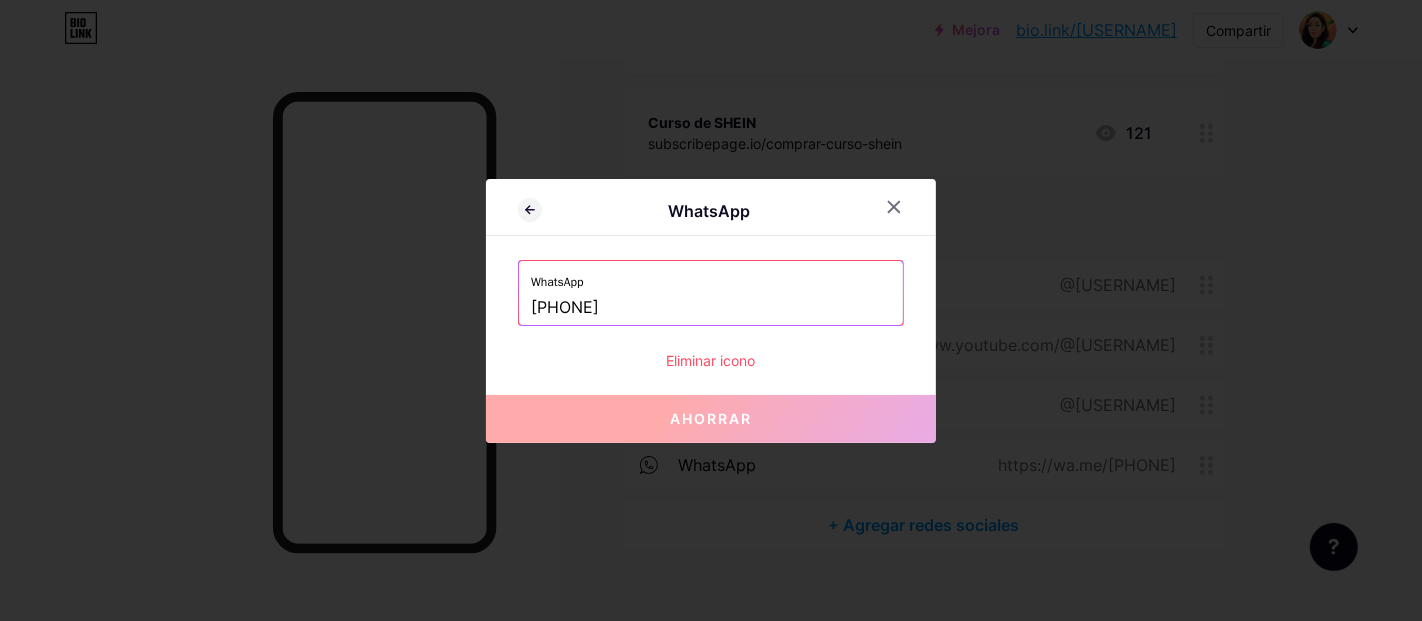 click at bounding box center [711, 310] 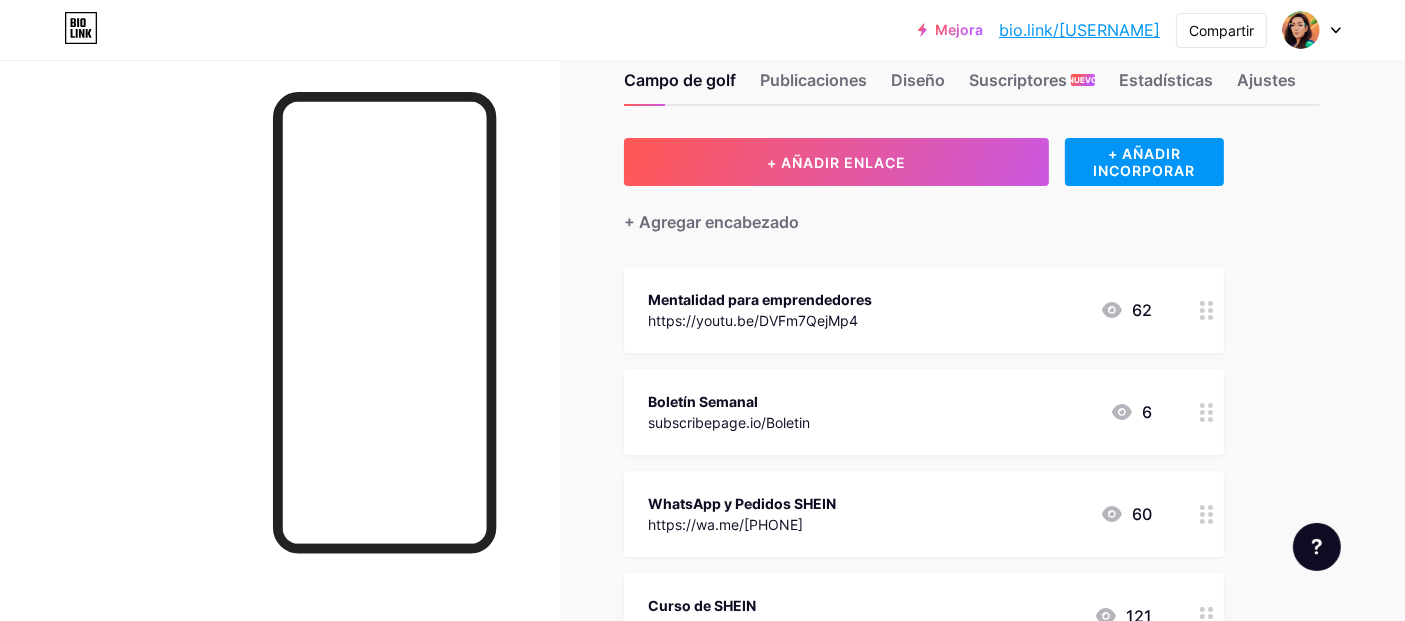 scroll, scrollTop: 25, scrollLeft: 0, axis: vertical 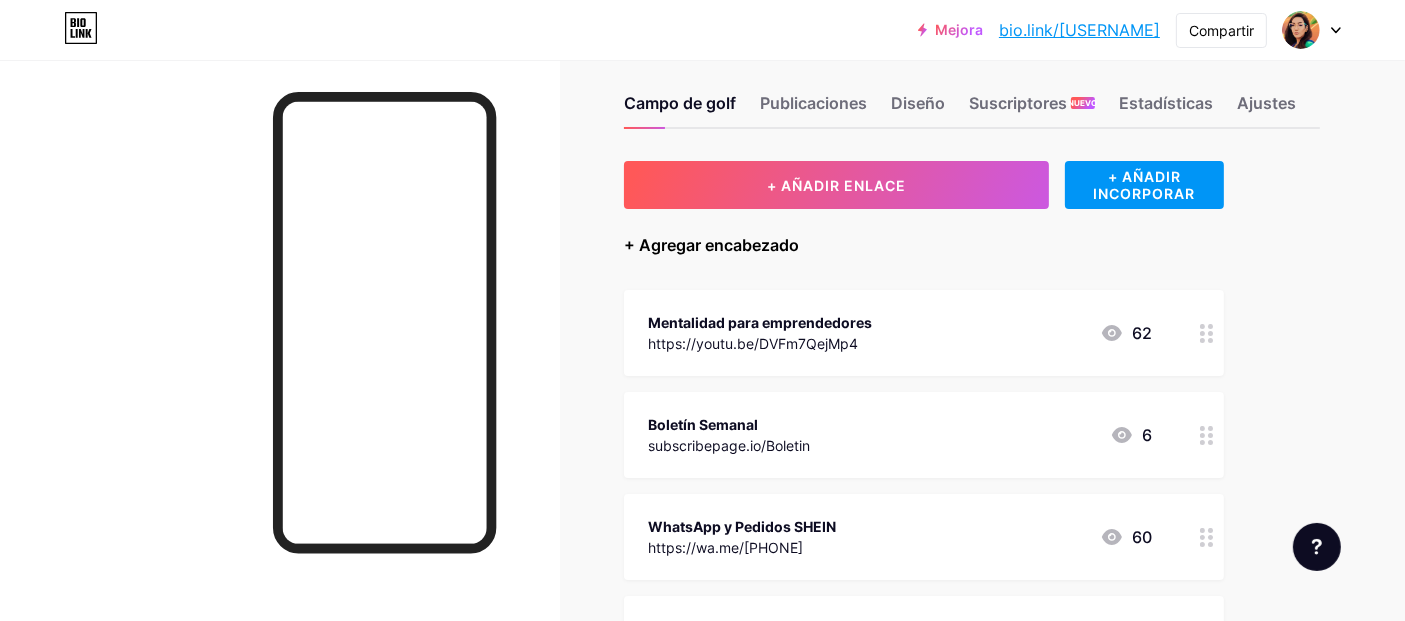 click on "+ Agregar encabezado" at bounding box center (711, 245) 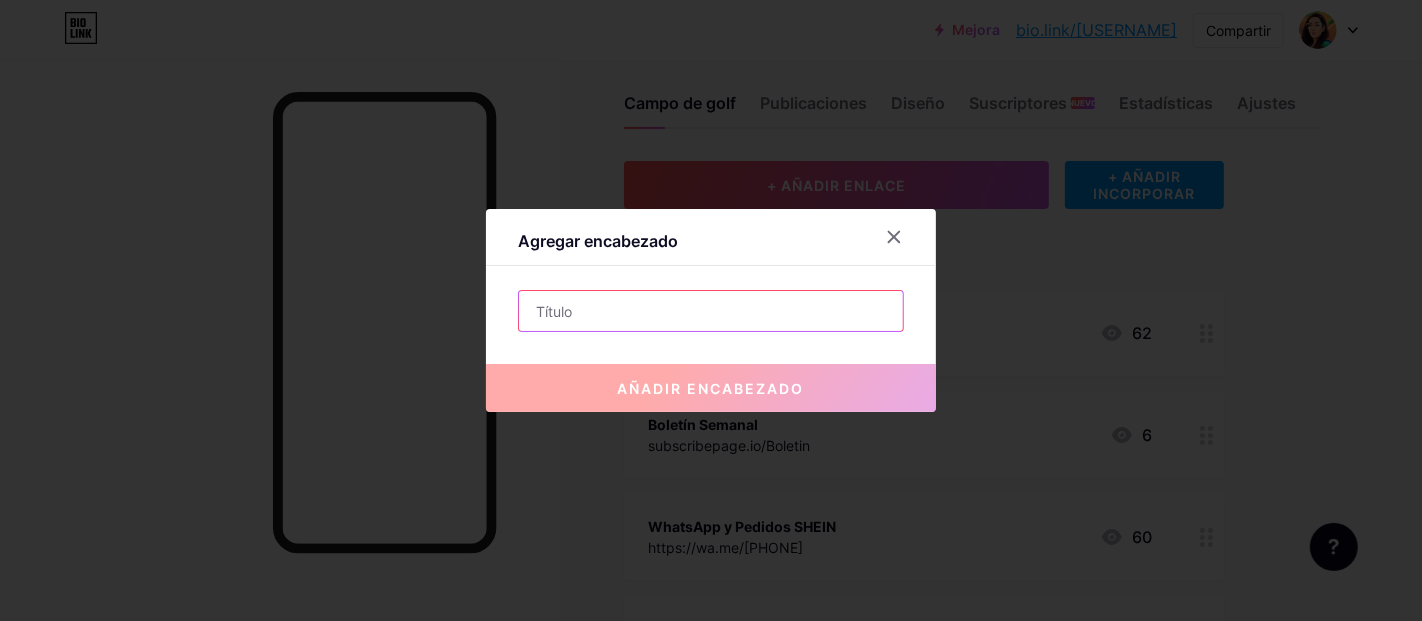 click at bounding box center [711, 311] 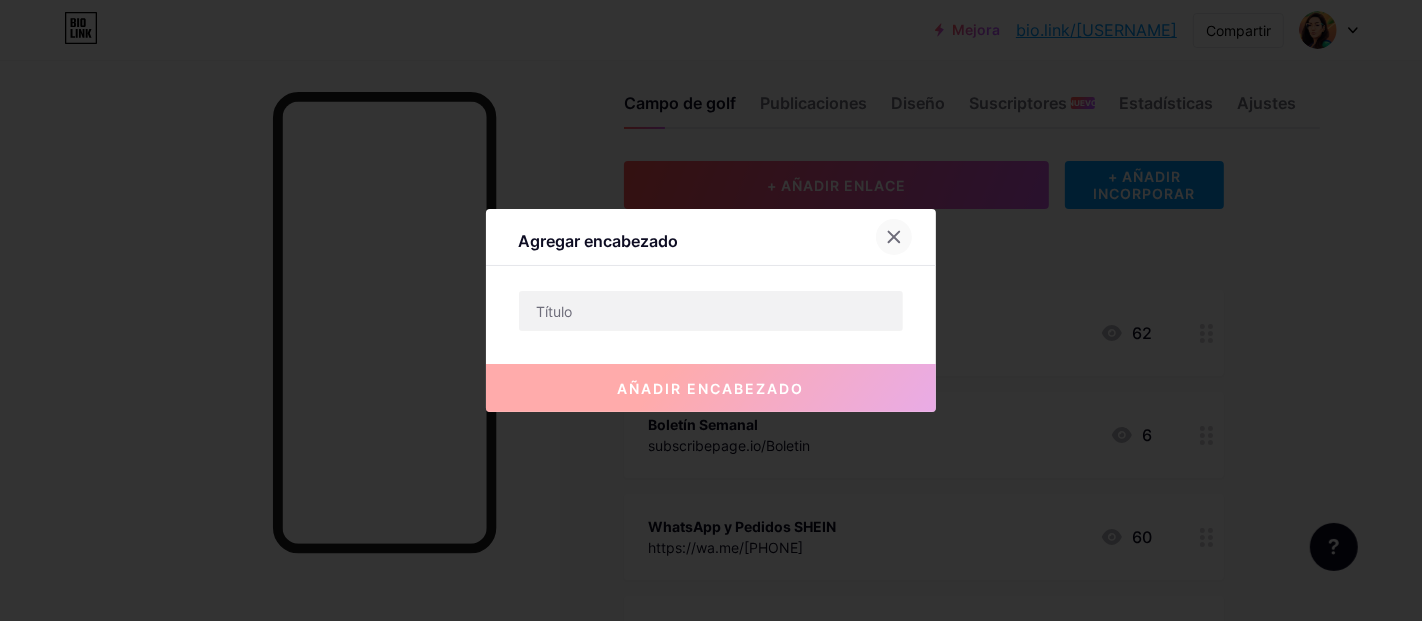 click 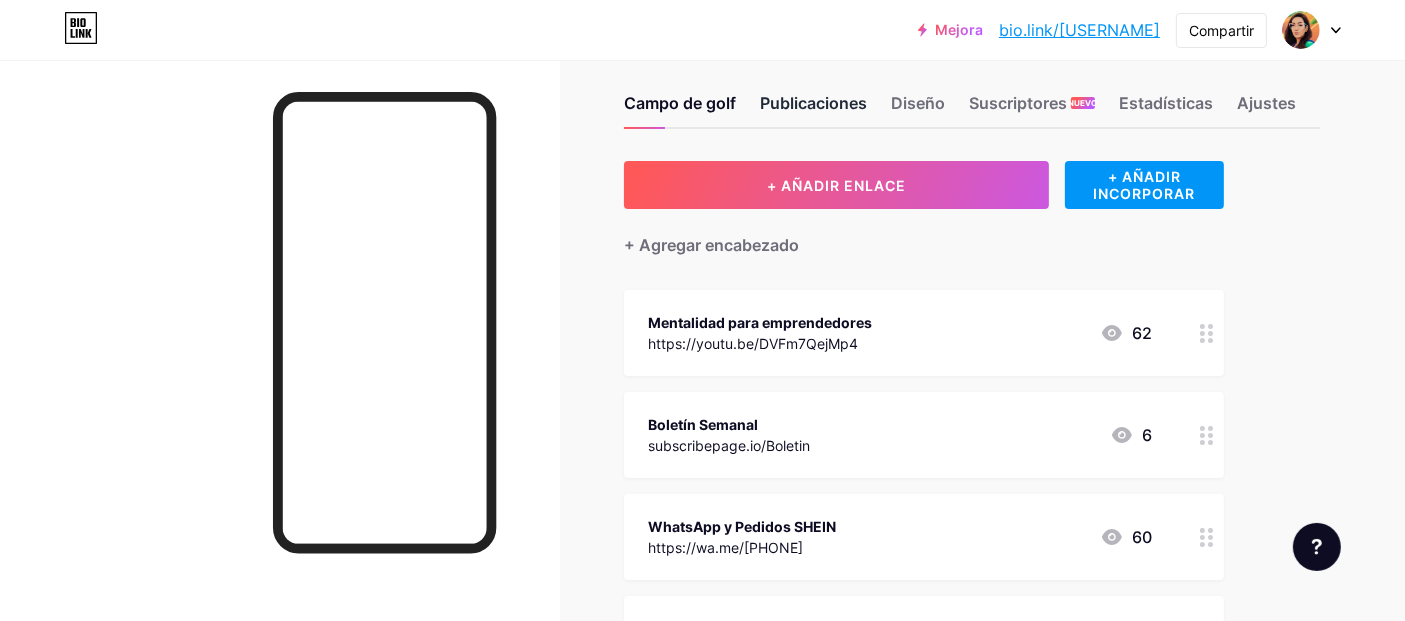 click on "Publicaciones" at bounding box center [813, 103] 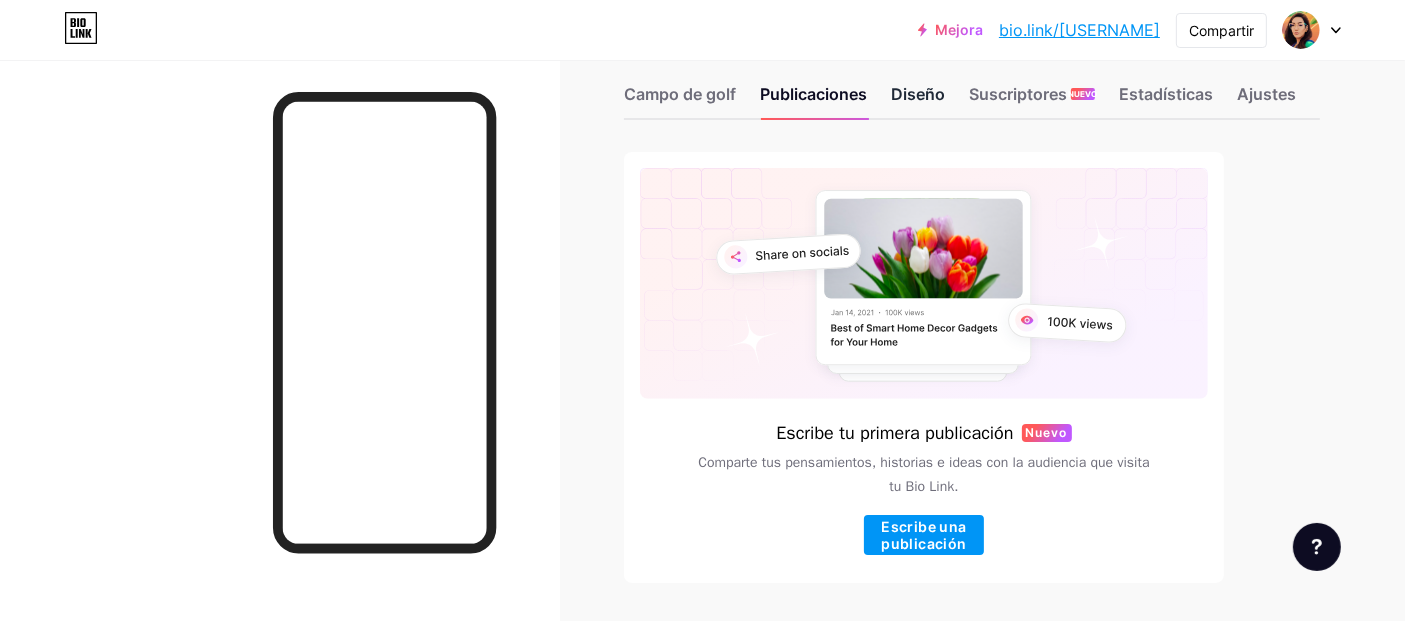 scroll, scrollTop: 0, scrollLeft: 0, axis: both 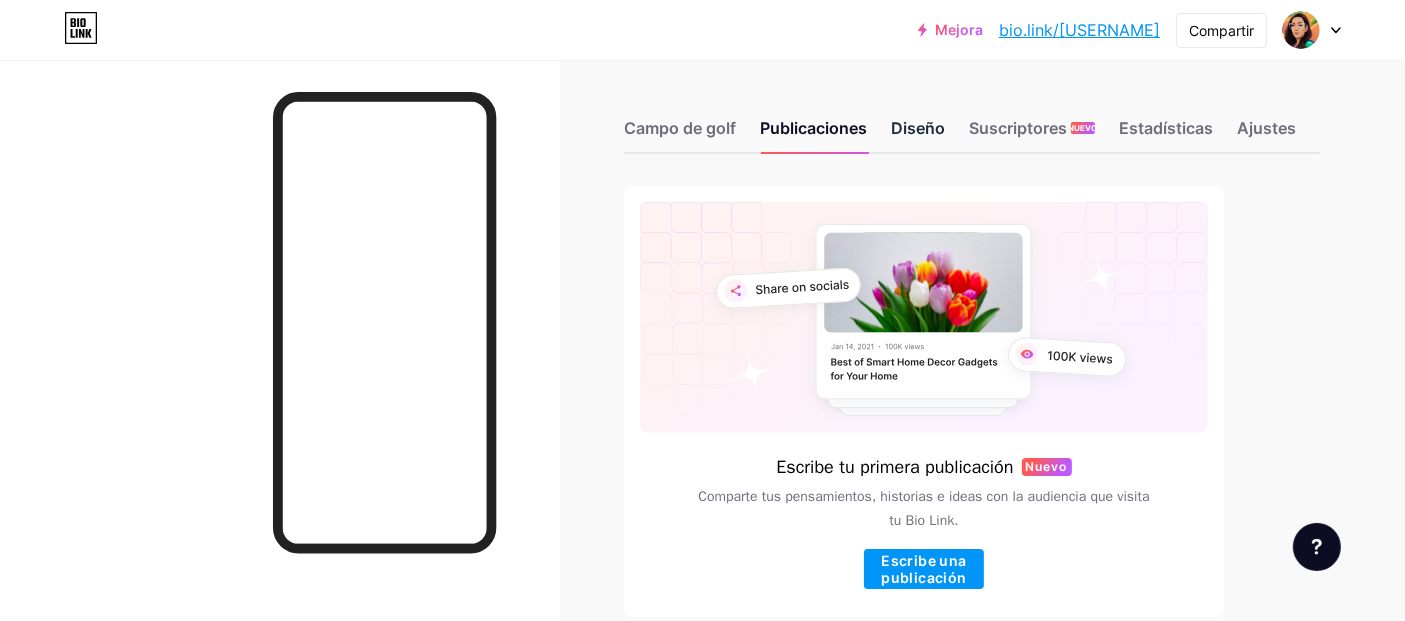 click on "Diseño" at bounding box center [918, 128] 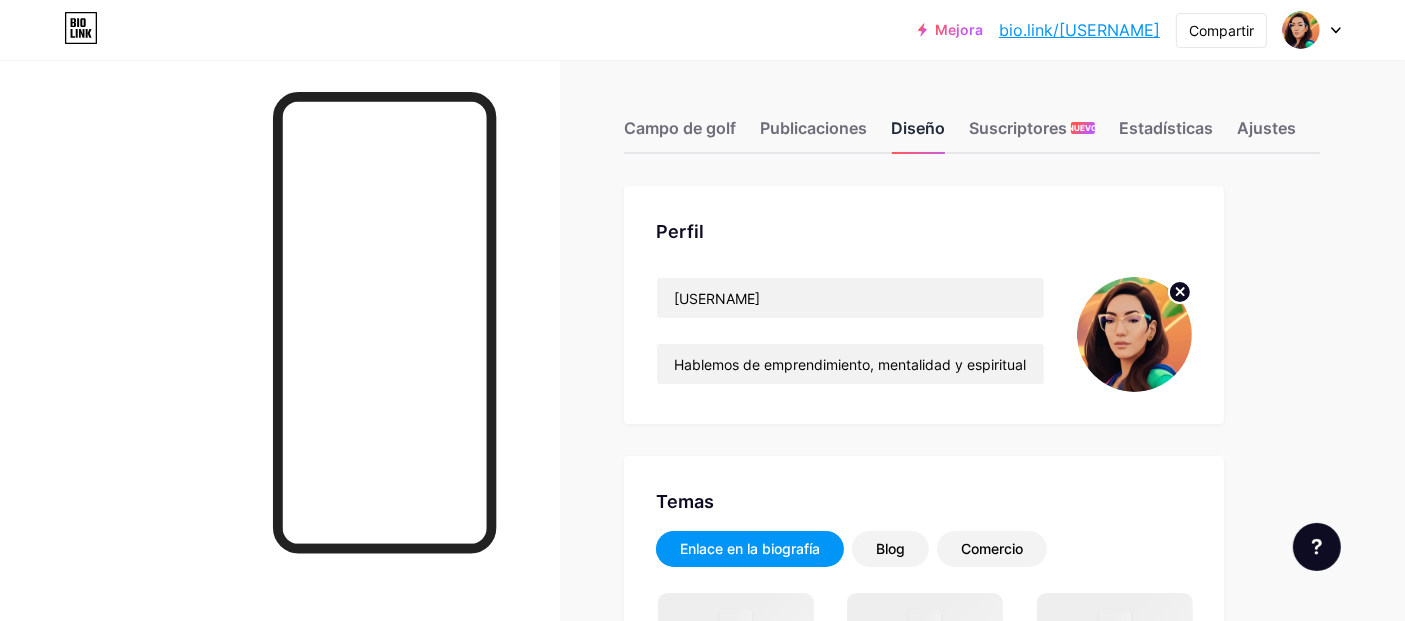 scroll, scrollTop: 111, scrollLeft: 0, axis: vertical 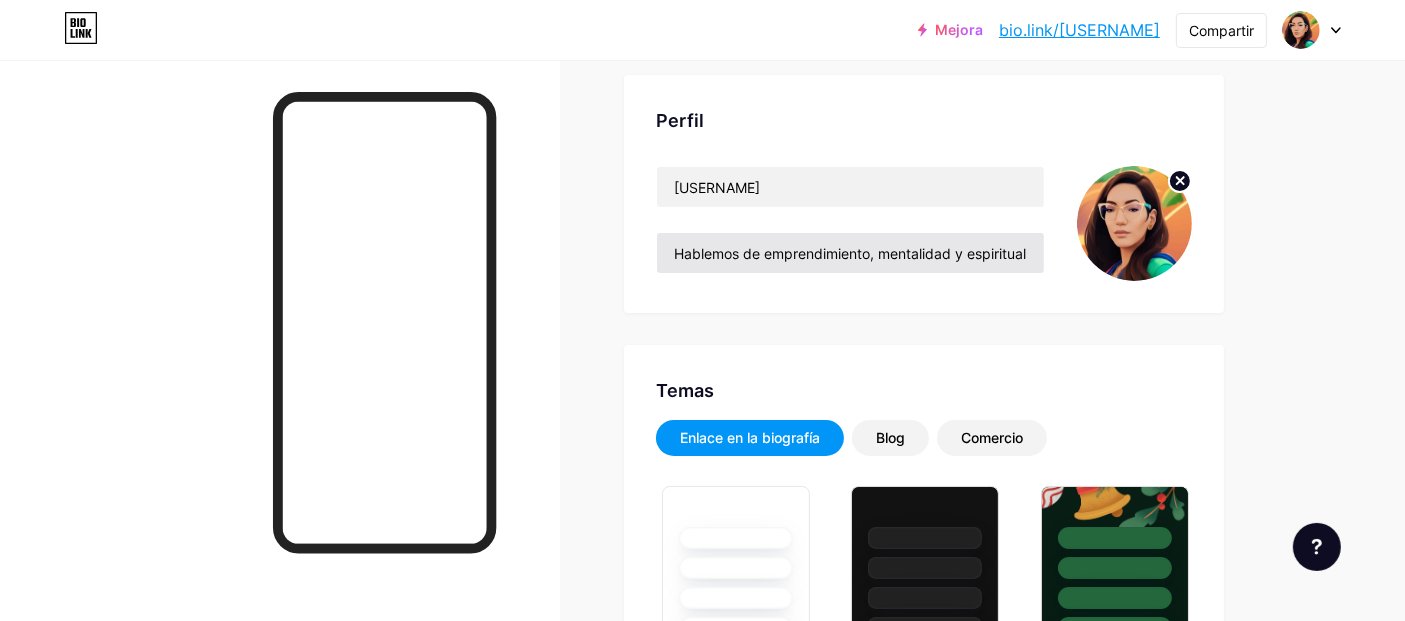 type on "#ffffff" 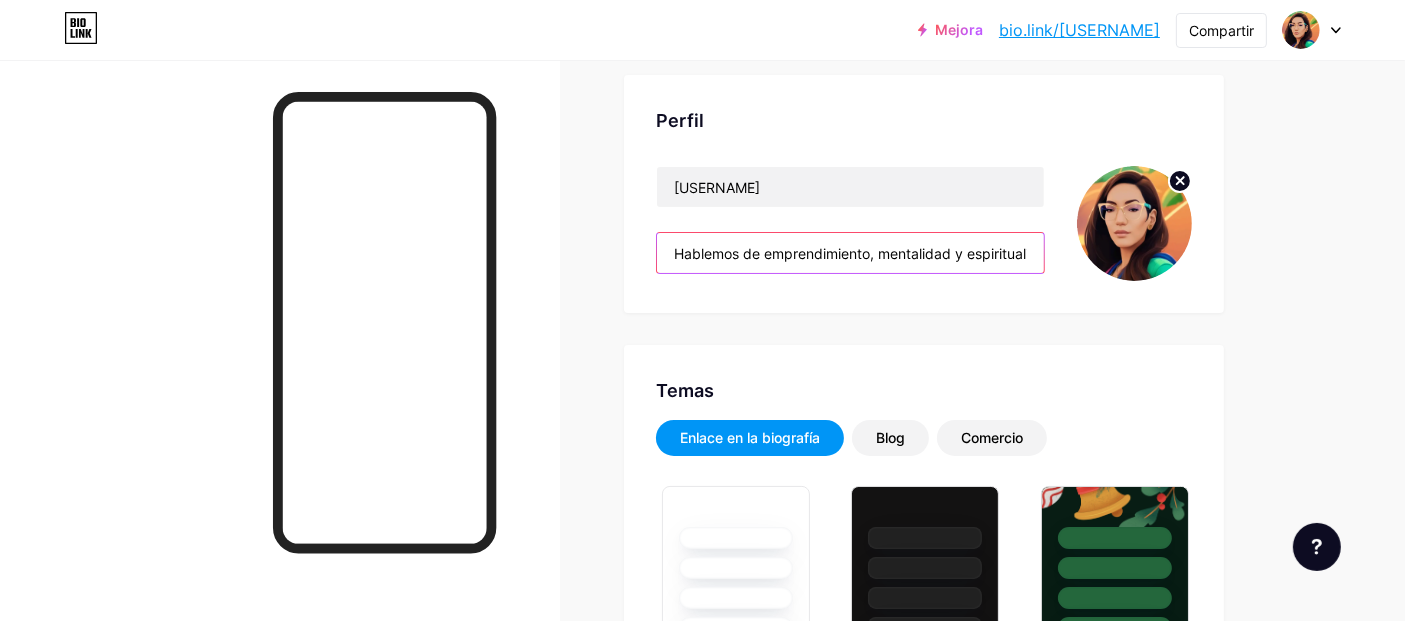 click on "Hablemos de emprendimiento, mentalidad y espiritualidad" at bounding box center [850, 253] 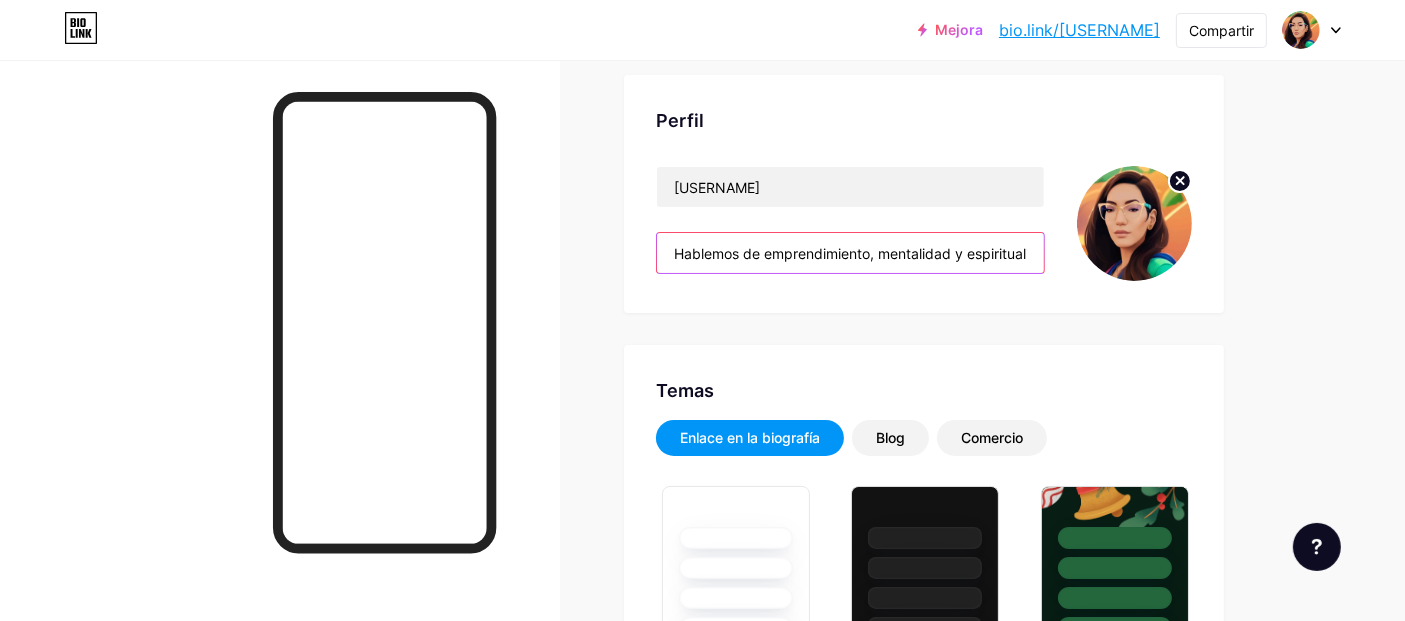 click on "Hablemos de emprendimiento, mentalidad y espiritualidad" at bounding box center [850, 253] 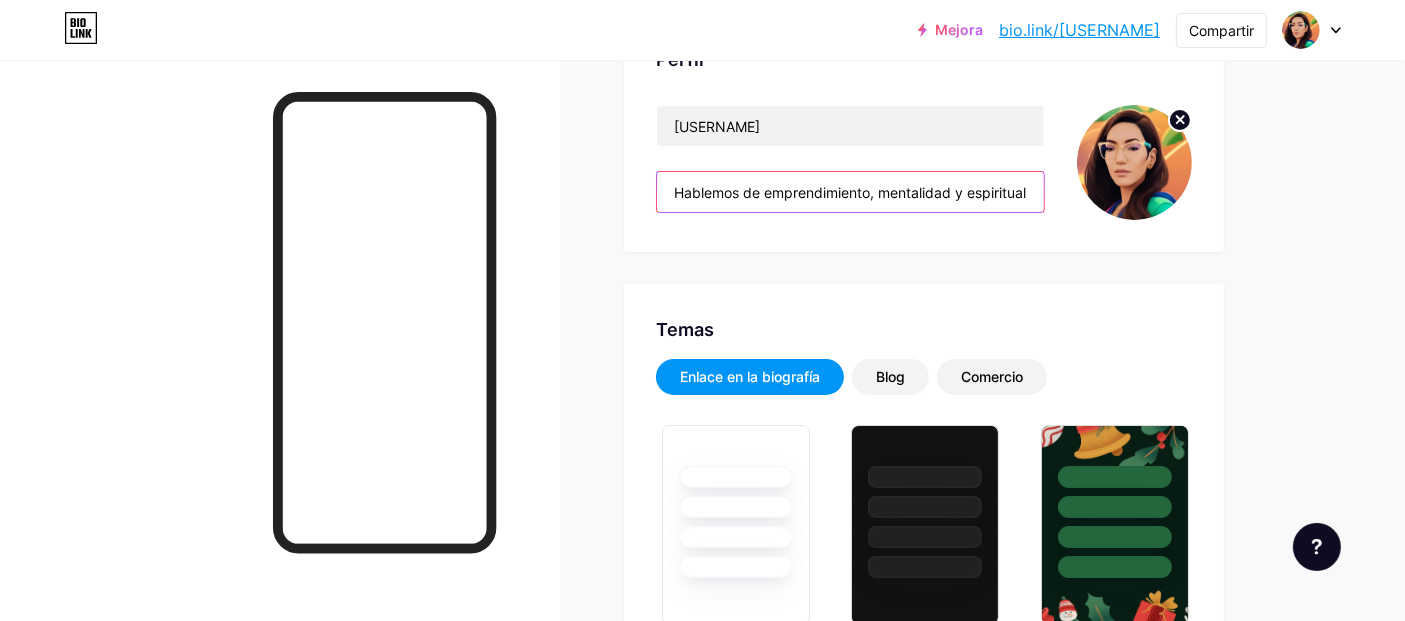 scroll, scrollTop: 222, scrollLeft: 0, axis: vertical 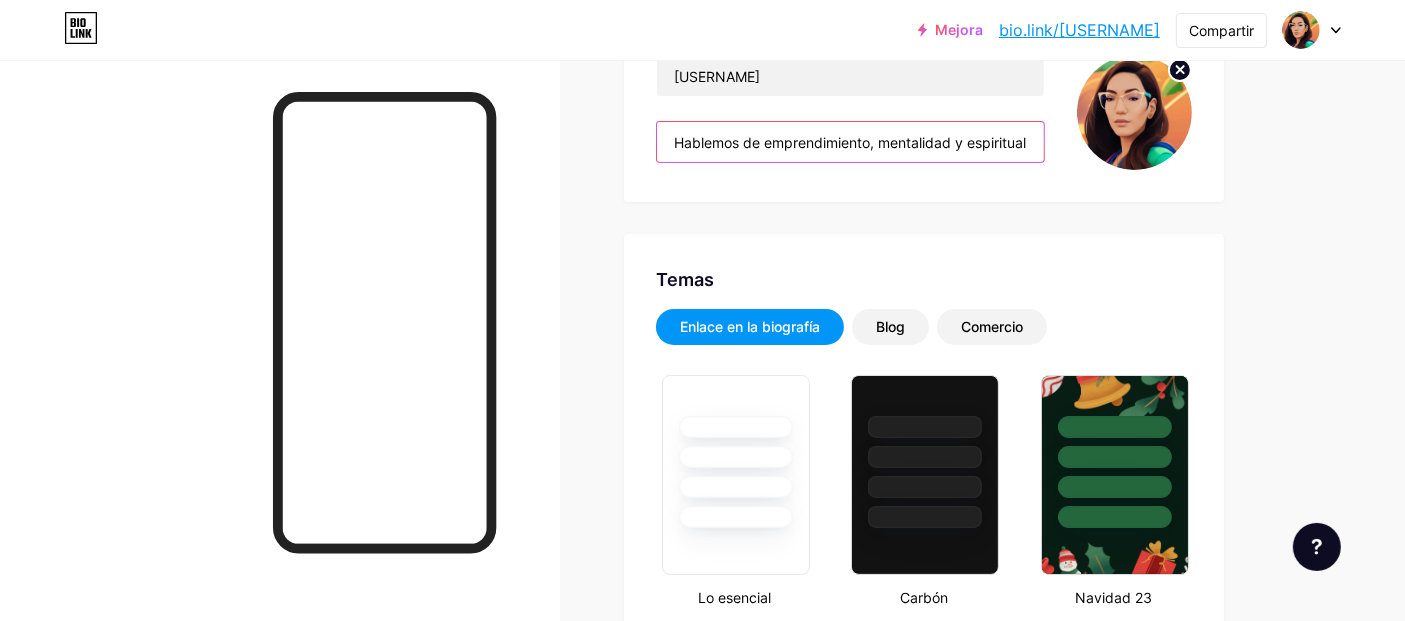 click on "Hablemos de emprendimiento, mentalidad y espiritualidad" at bounding box center [850, 142] 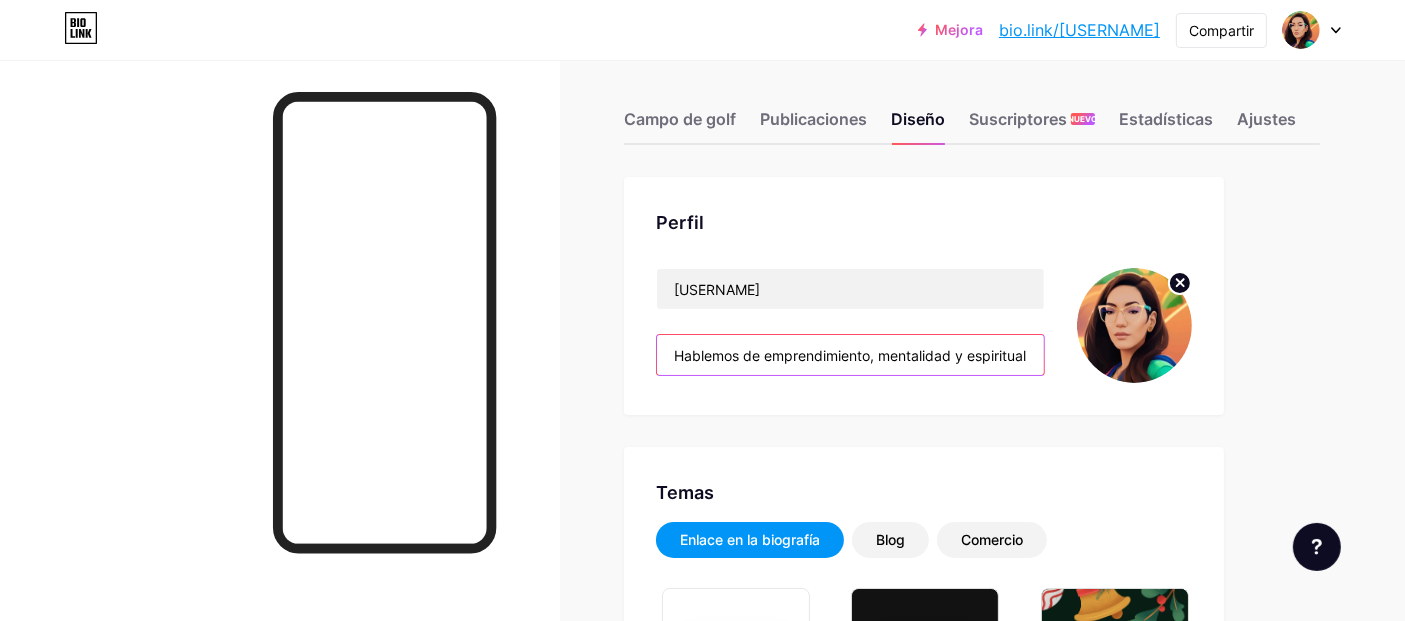 scroll, scrollTop: 0, scrollLeft: 0, axis: both 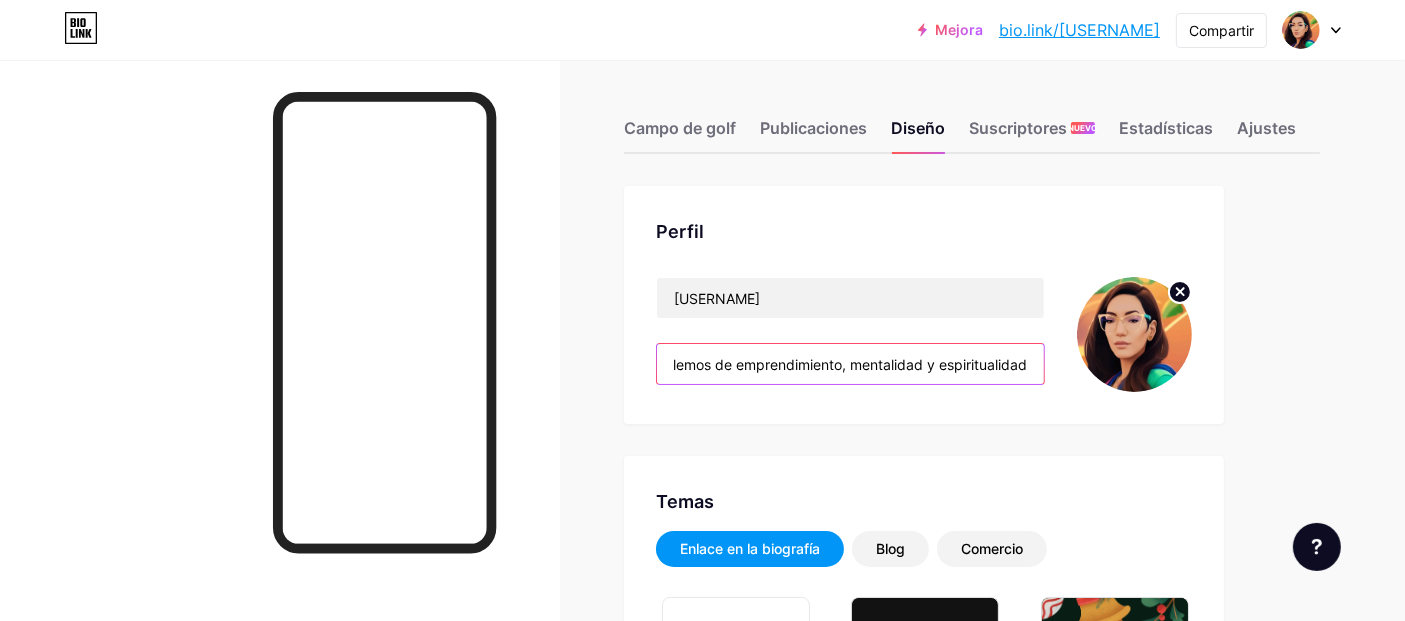 drag, startPoint x: 674, startPoint y: 390, endPoint x: 1043, endPoint y: 391, distance: 369.00134 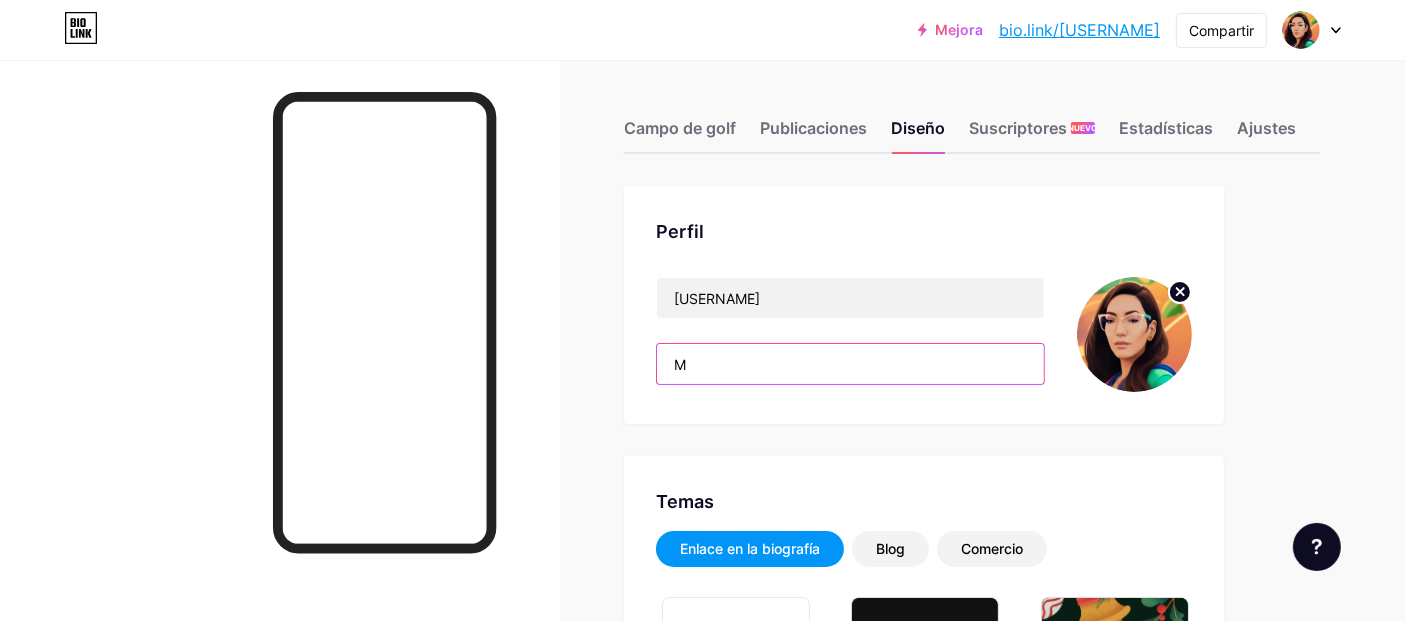 scroll, scrollTop: 0, scrollLeft: 0, axis: both 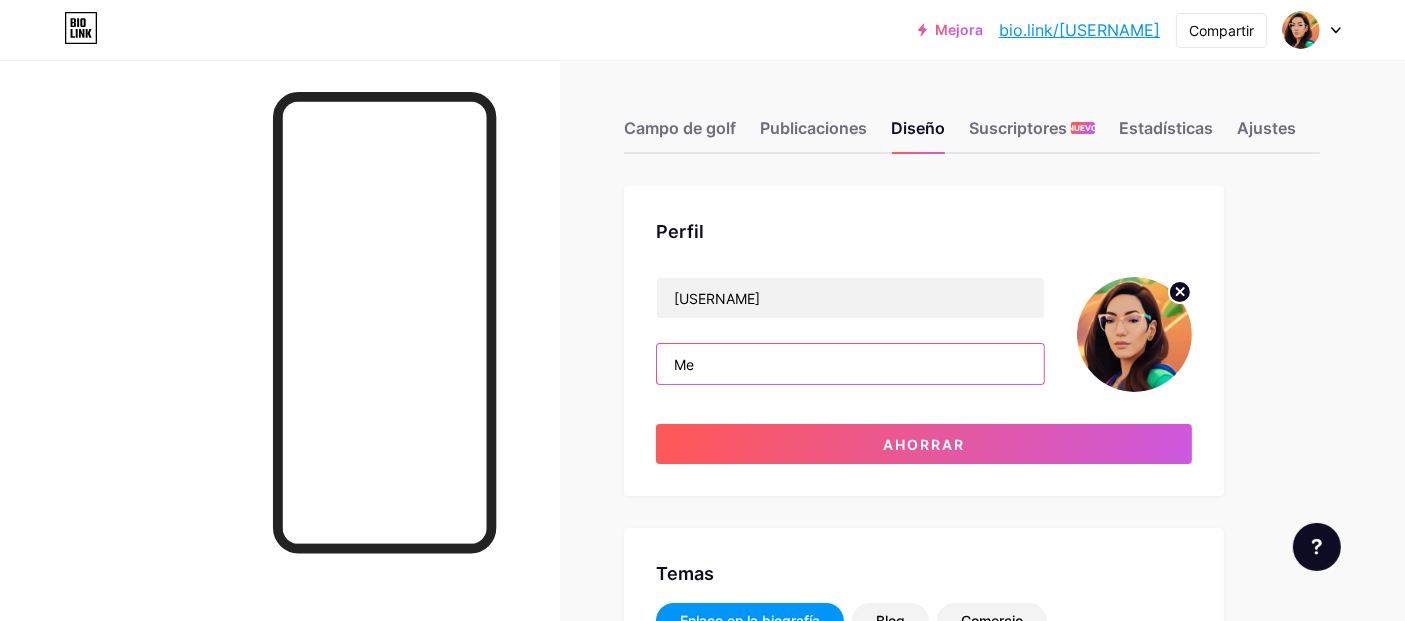 type on "M" 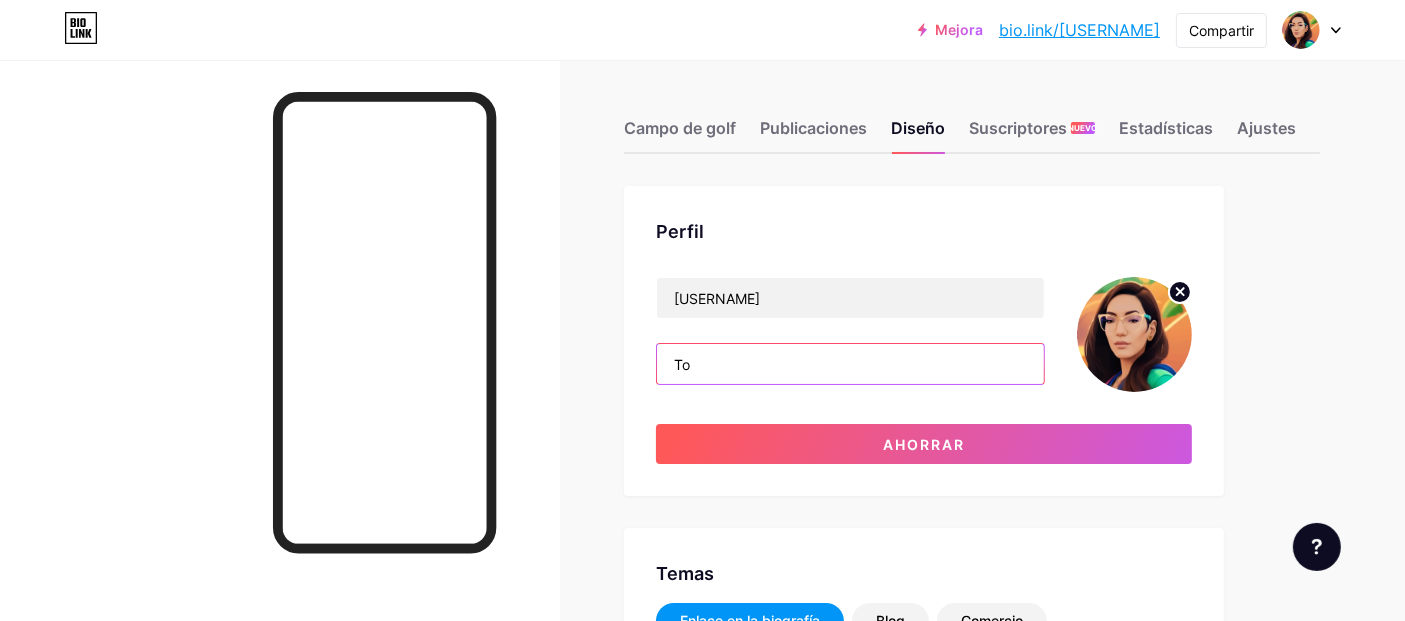 type on "T" 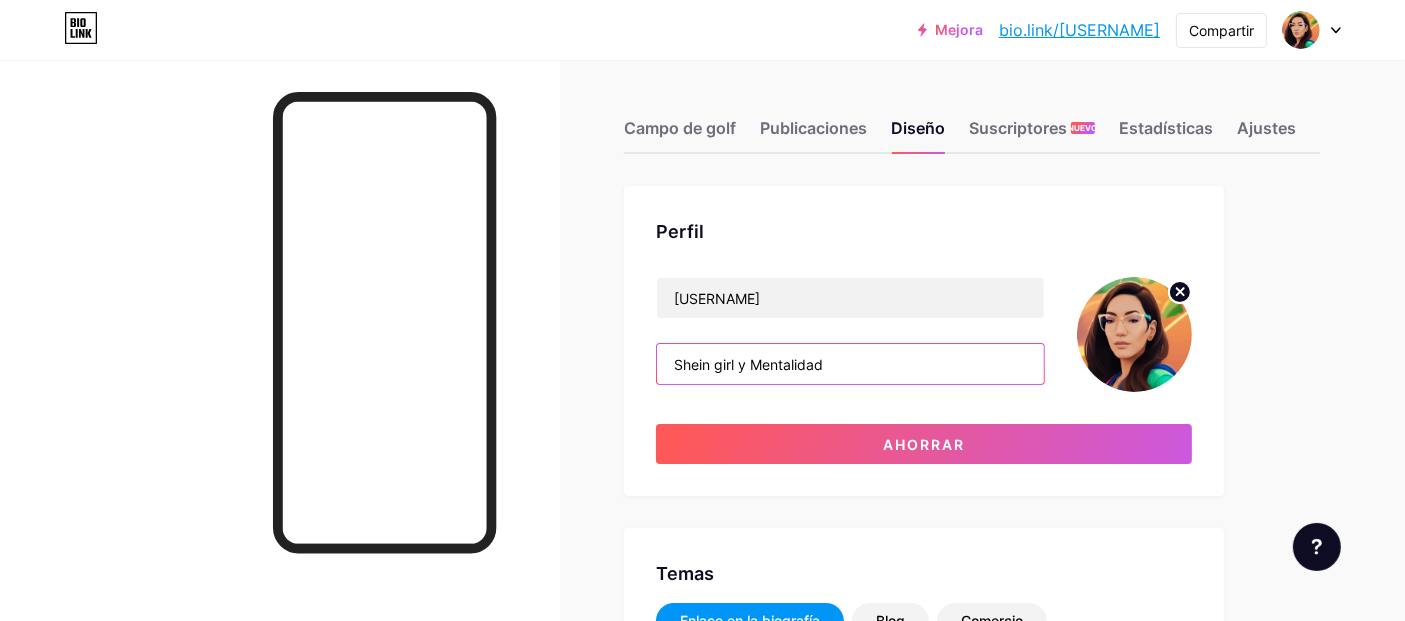 click on "Shein girl y Mentalidad" at bounding box center (850, 364) 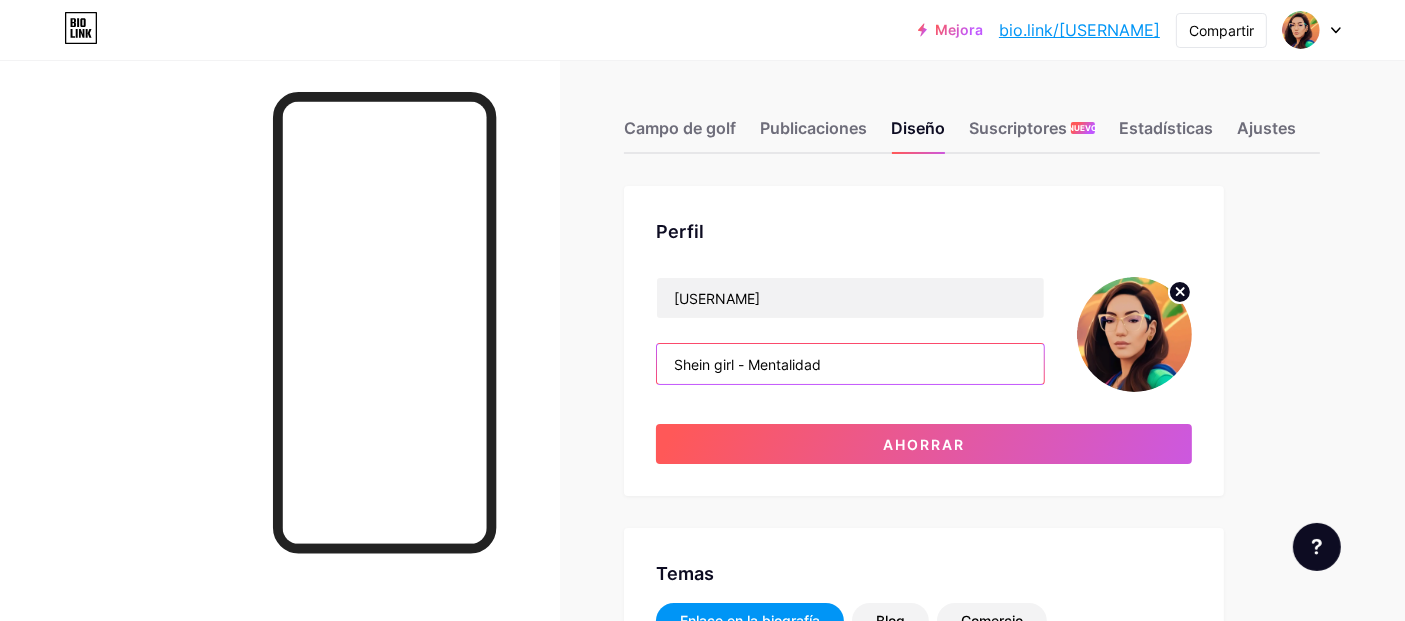 click on "Shein girl - Mentalidad" at bounding box center [850, 364] 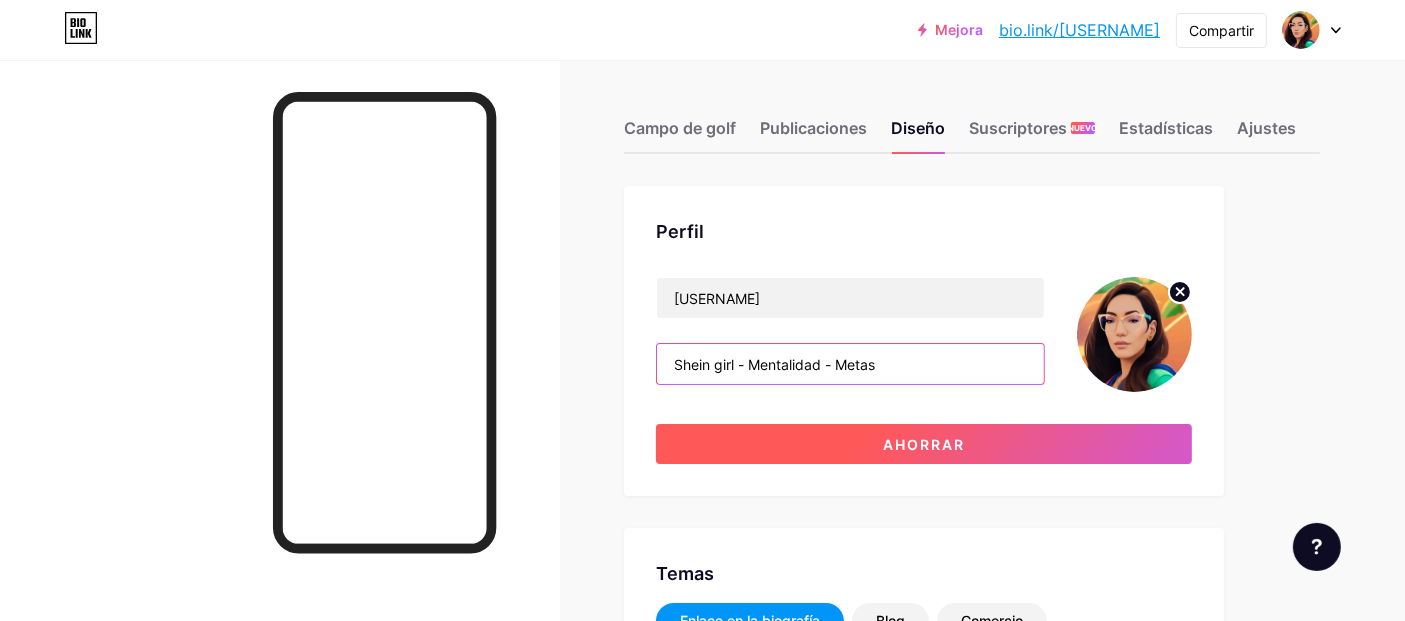 type on "Shein girl - Mentalidad - Metas" 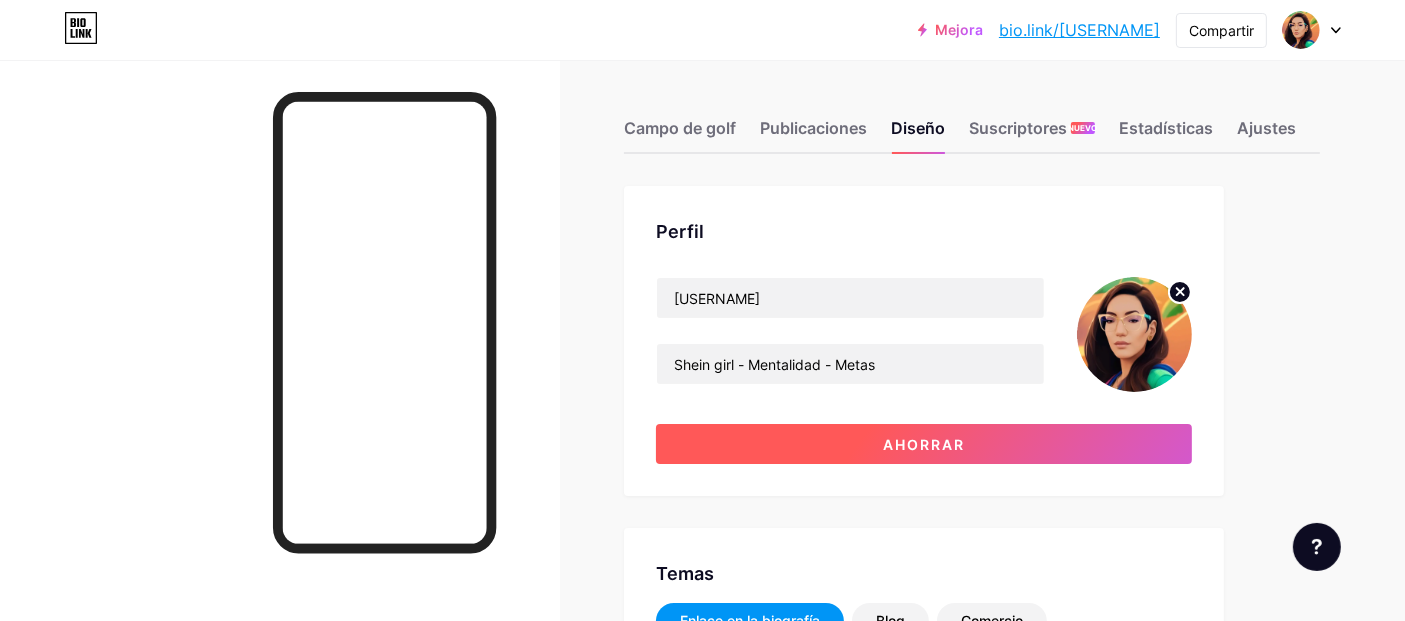 click on "Ahorrar" at bounding box center (924, 444) 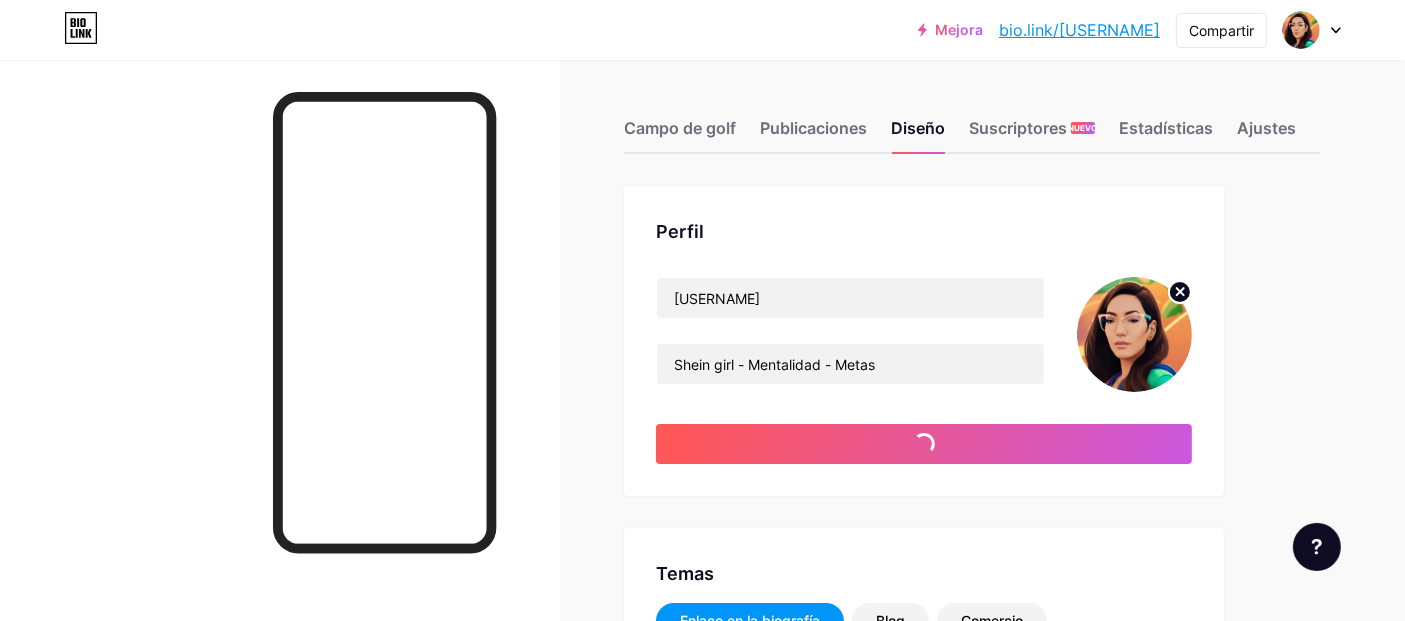 type on "#ffffff" 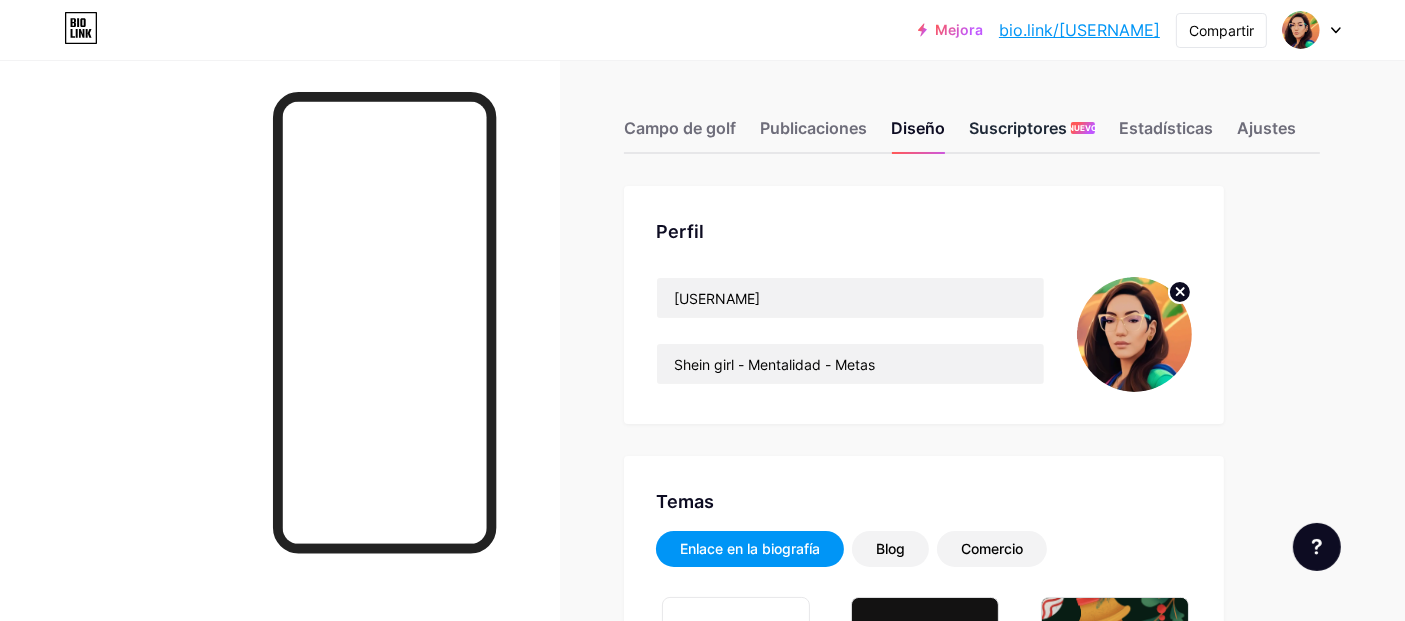 click on "Suscriptores" at bounding box center [1018, 128] 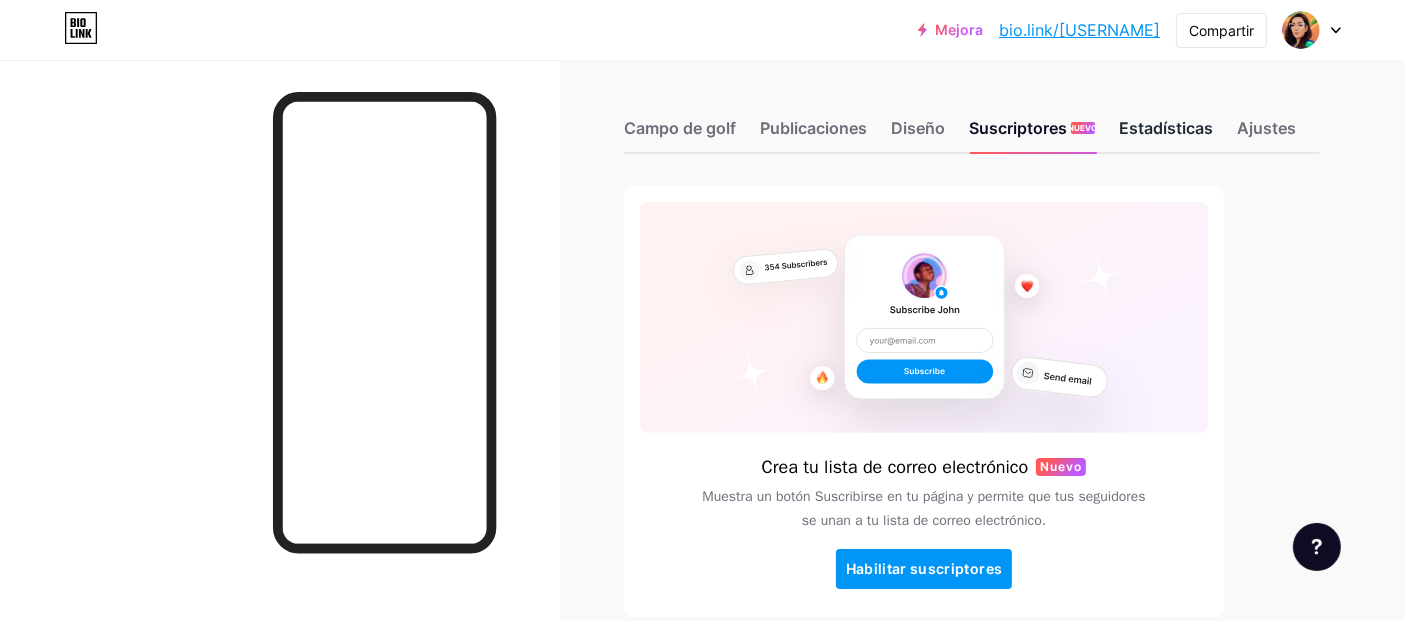 click on "Estadísticas" at bounding box center [1166, 128] 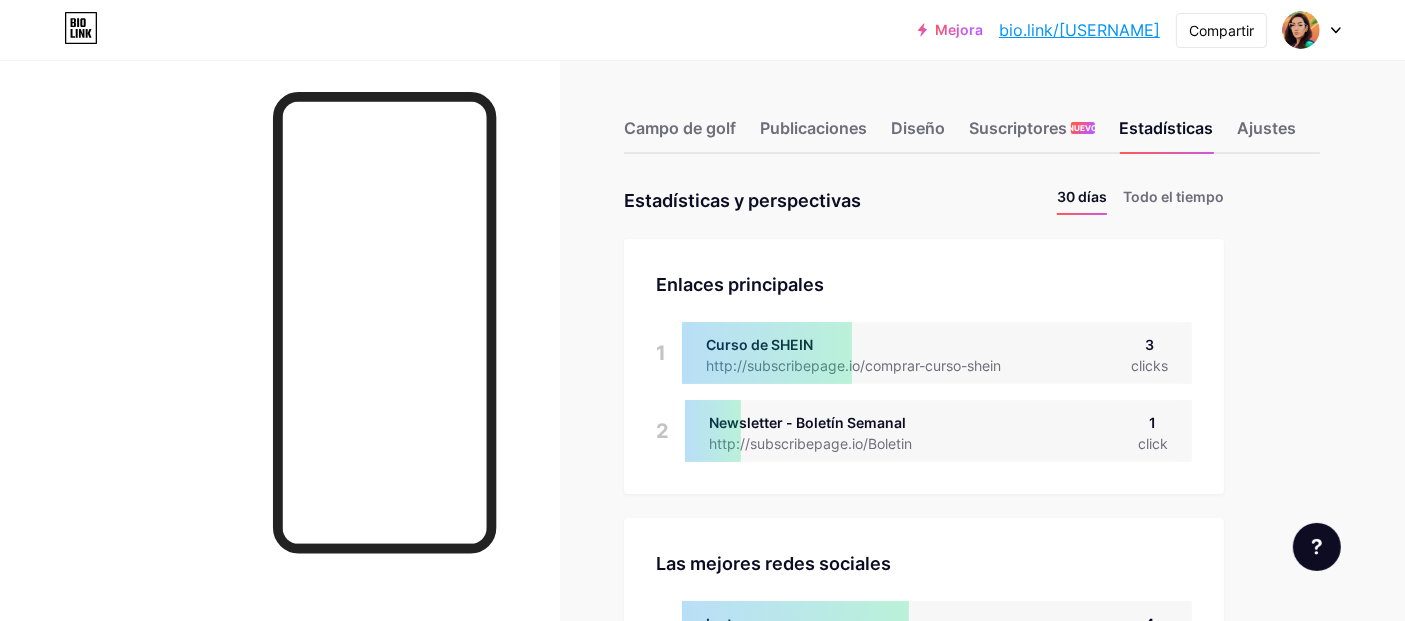 scroll, scrollTop: 999378, scrollLeft: 998594, axis: both 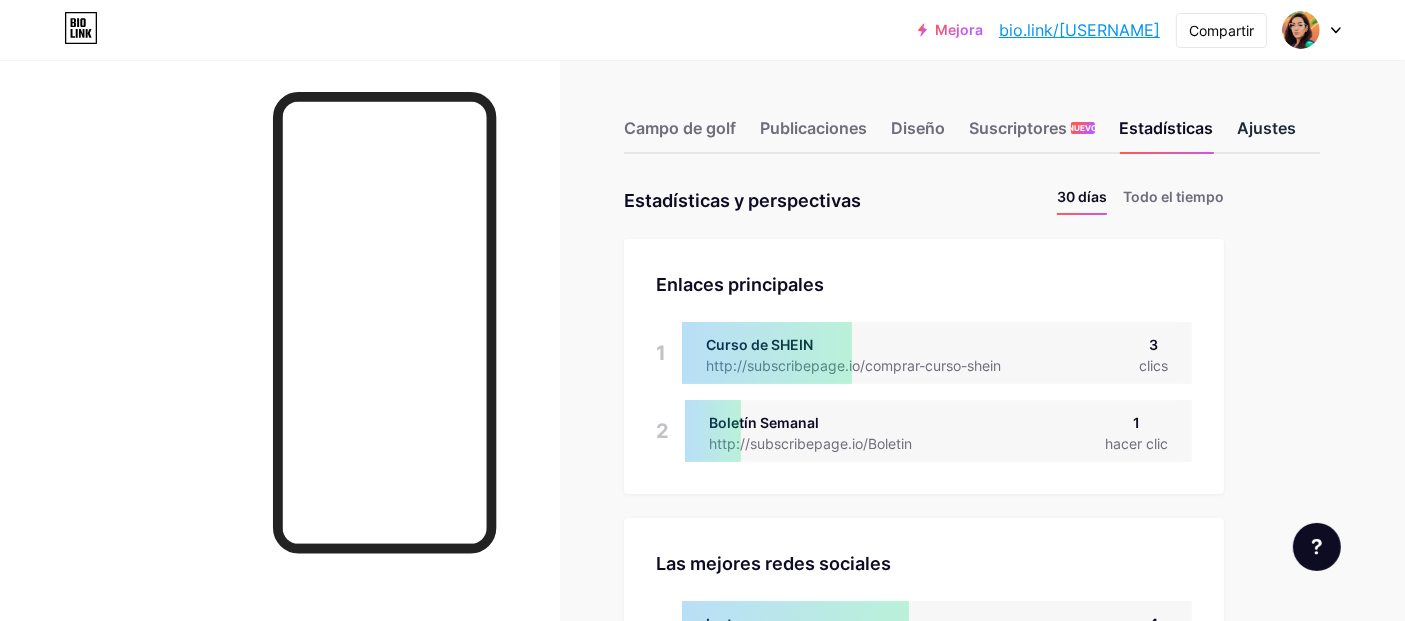 click on "Ajustes" at bounding box center [1266, 128] 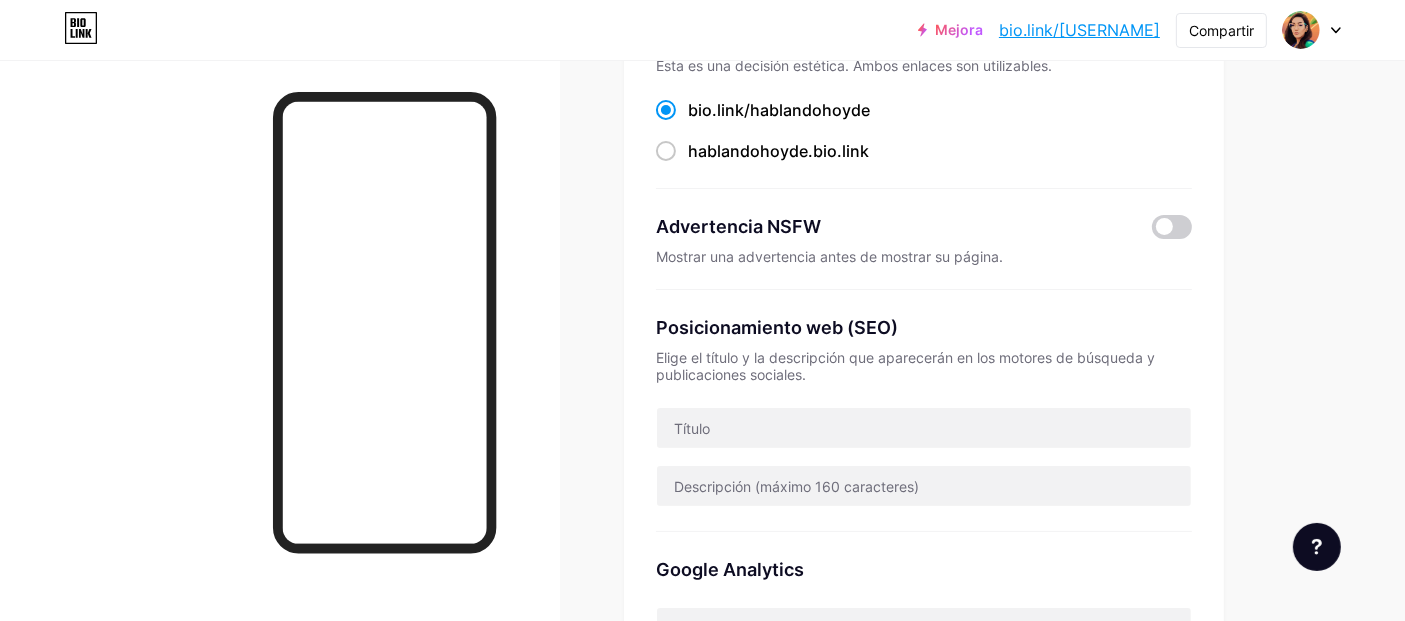 scroll, scrollTop: 222, scrollLeft: 0, axis: vertical 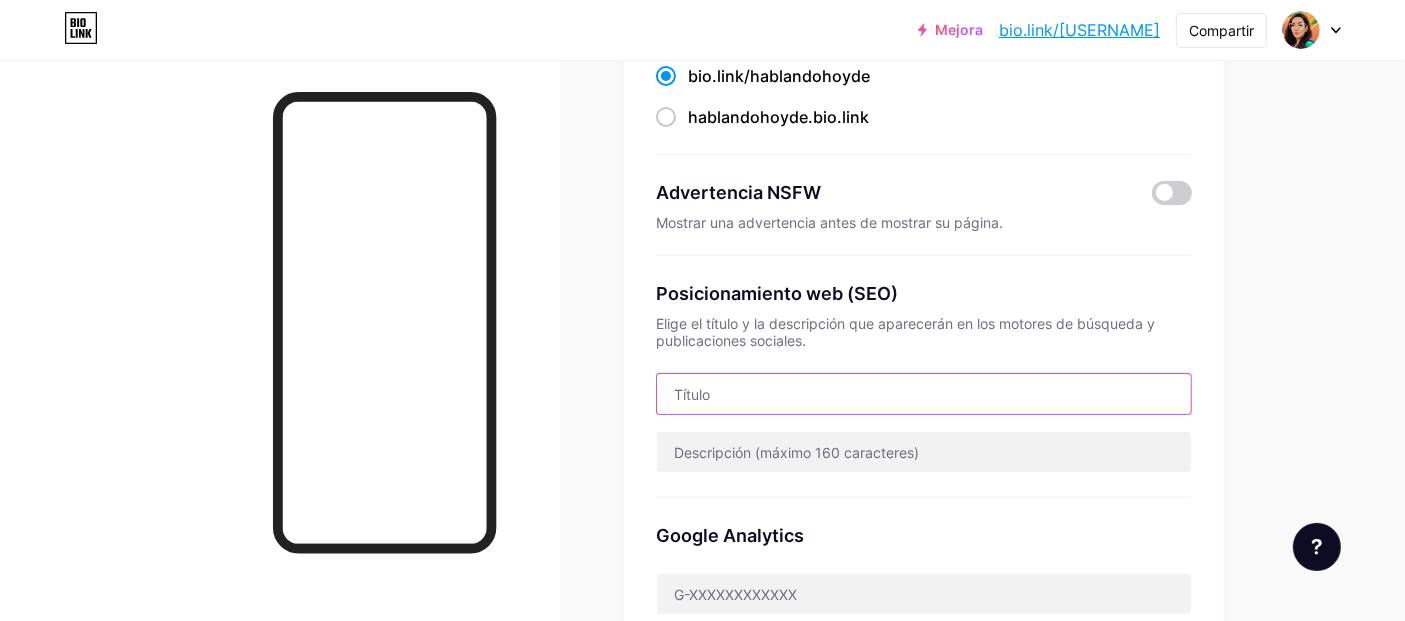 click at bounding box center (924, 394) 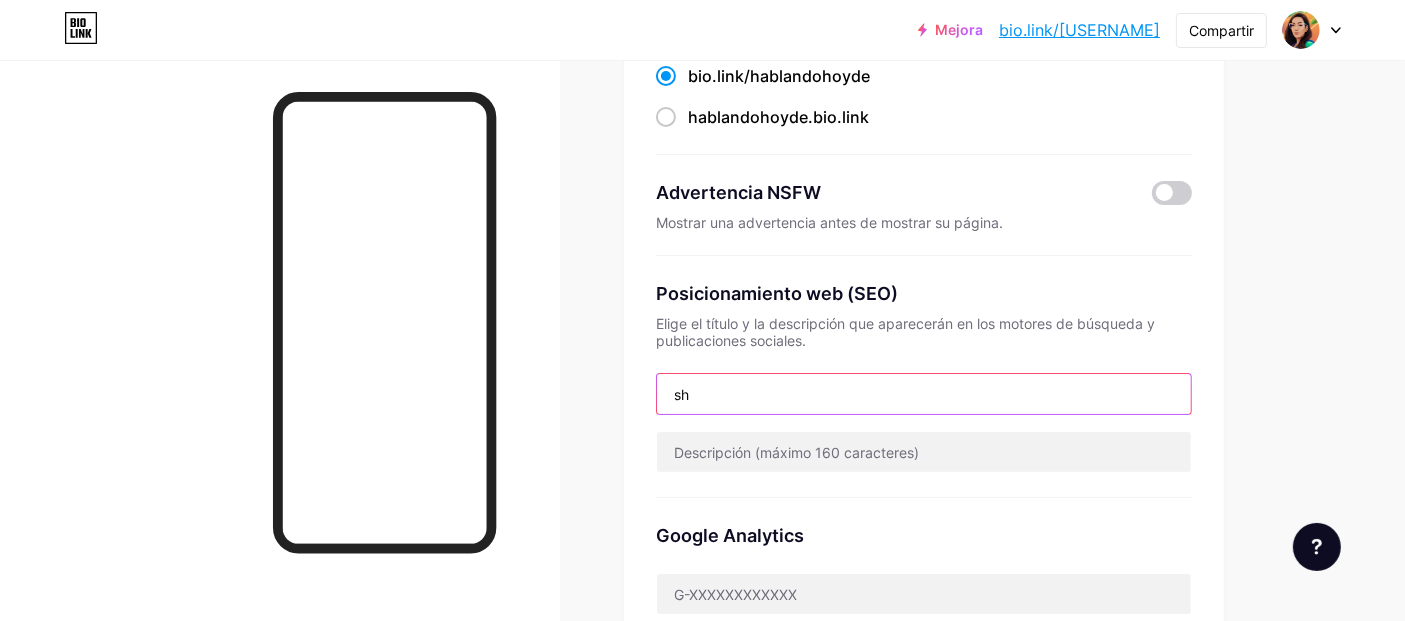 type on "s" 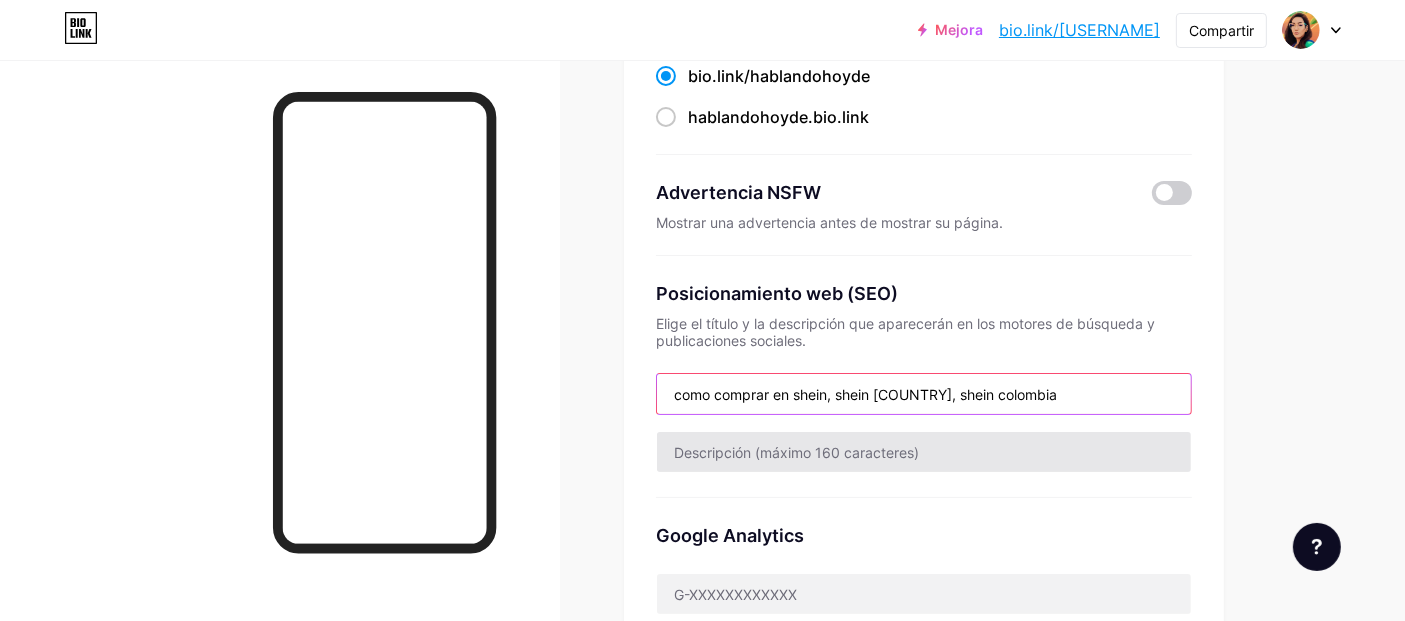type on "como comprar en shein, shein [COUNTRY], shein colombia" 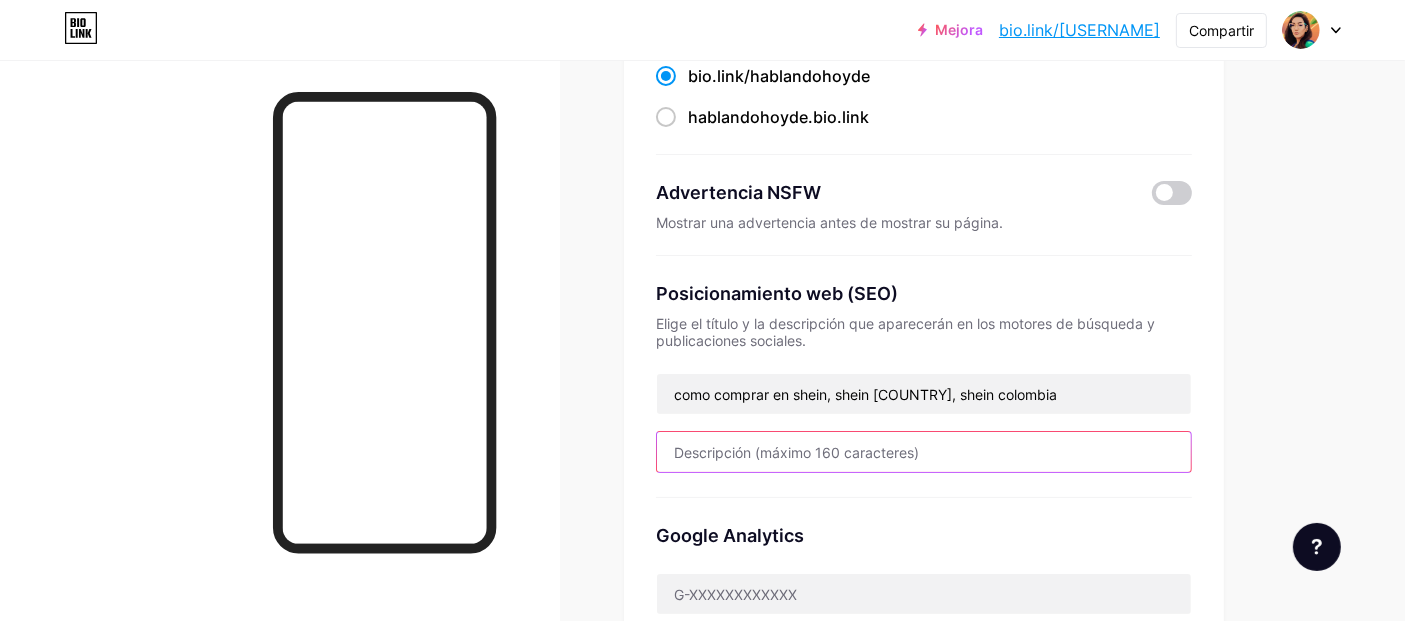 click at bounding box center [924, 452] 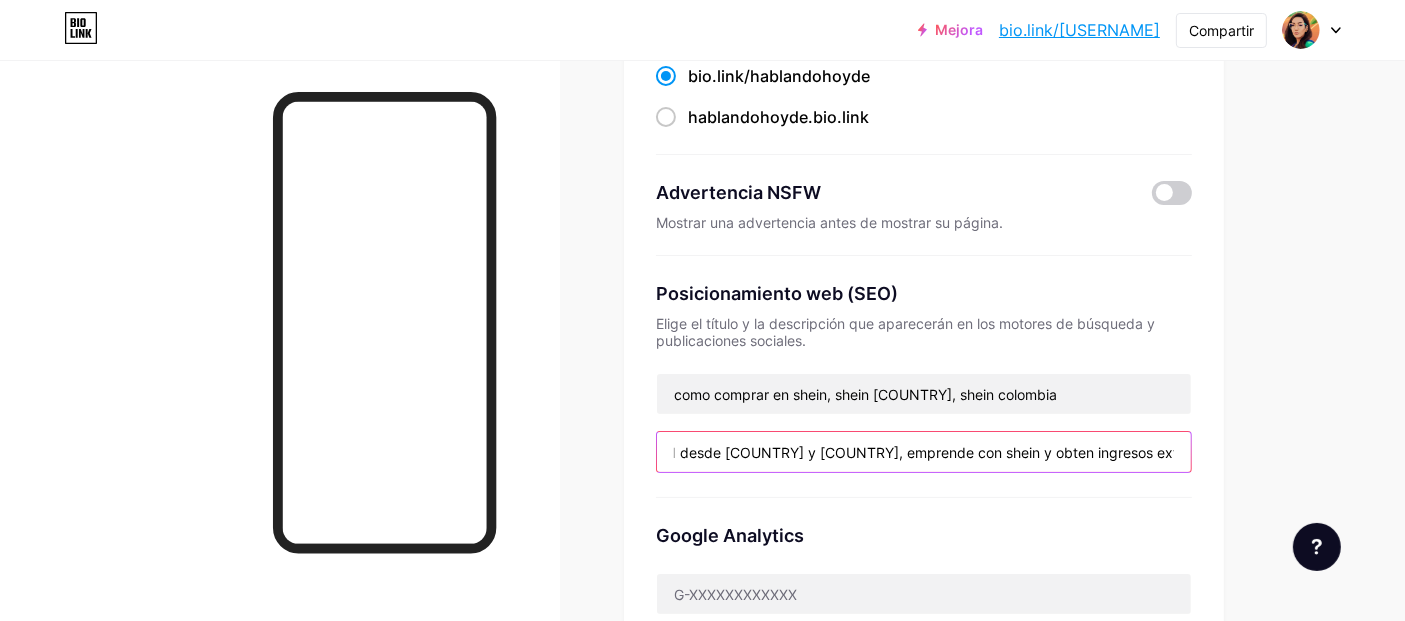 scroll, scrollTop: 0, scrollLeft: 196, axis: horizontal 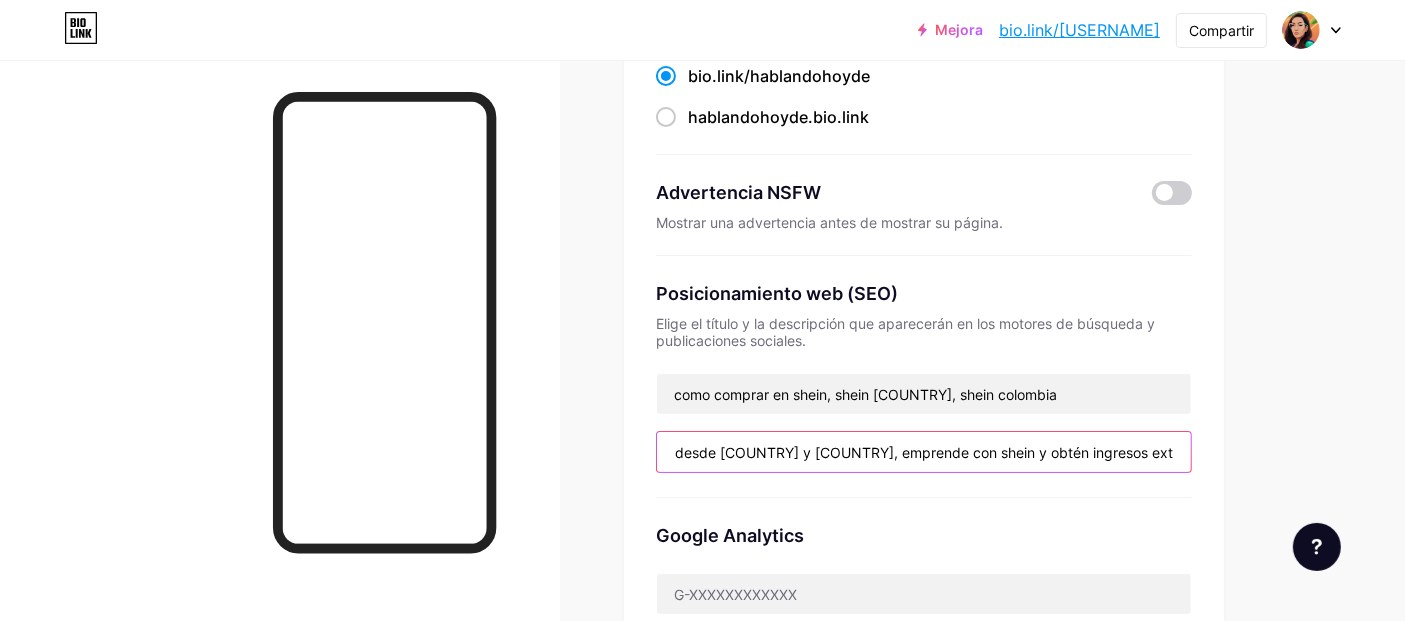 click on "Aprende a comprar en SHEIN desde [COUNTRY] y [COUNTRY], emprende con shein y obtén ingresos extras," at bounding box center [924, 452] 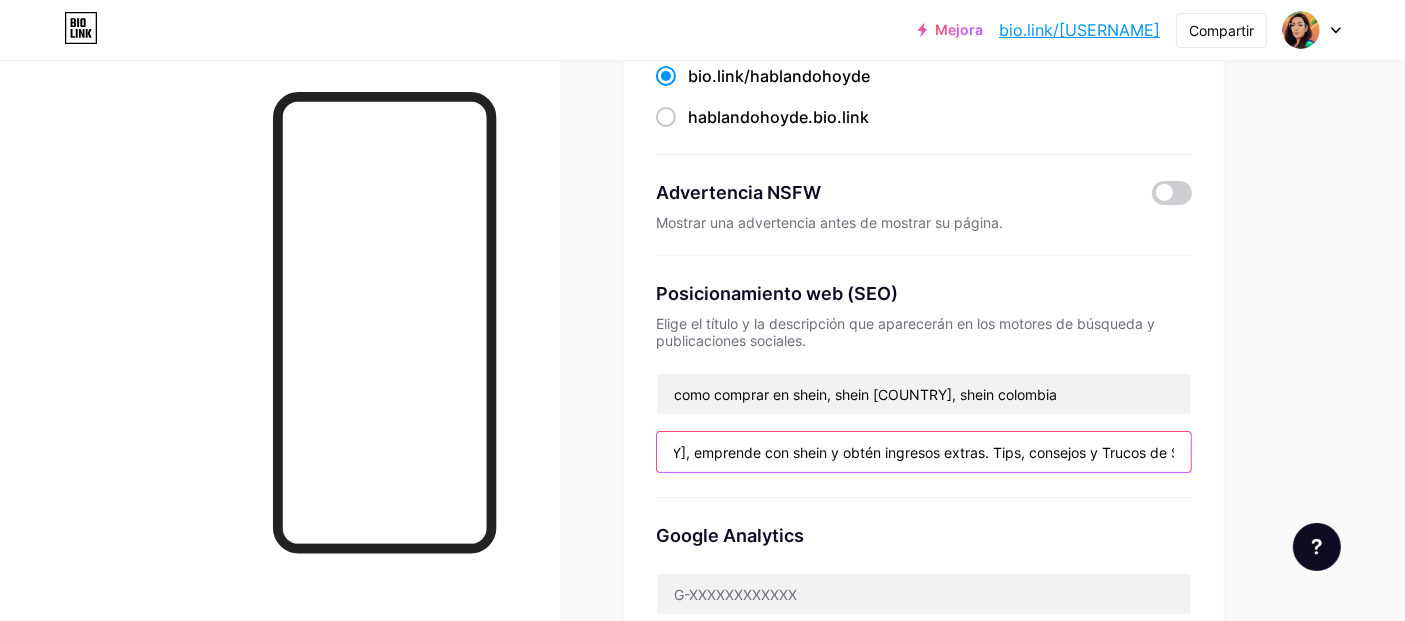 scroll, scrollTop: 0, scrollLeft: 412, axis: horizontal 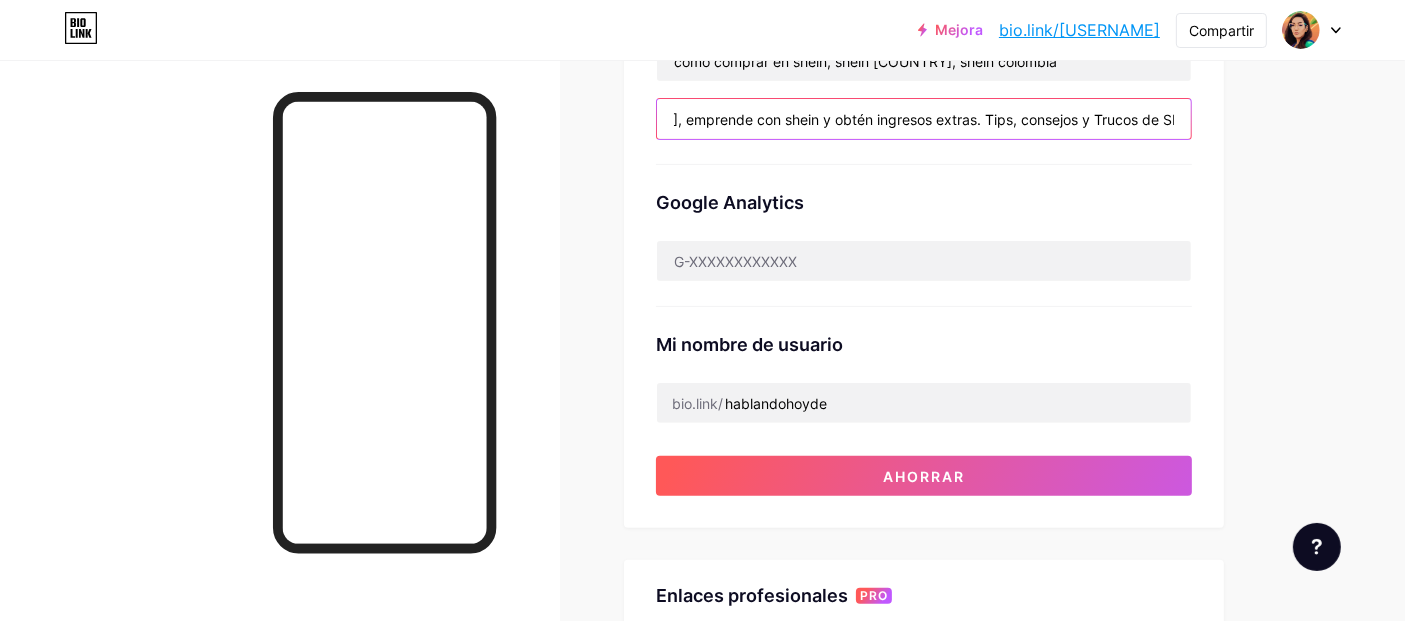 type on "Aprende a comprar en SHEIN desde [COUNTRY] y [COUNTRY], emprende con shein y obtén ingresos extras. Tips, consejos y Trucos de Shein" 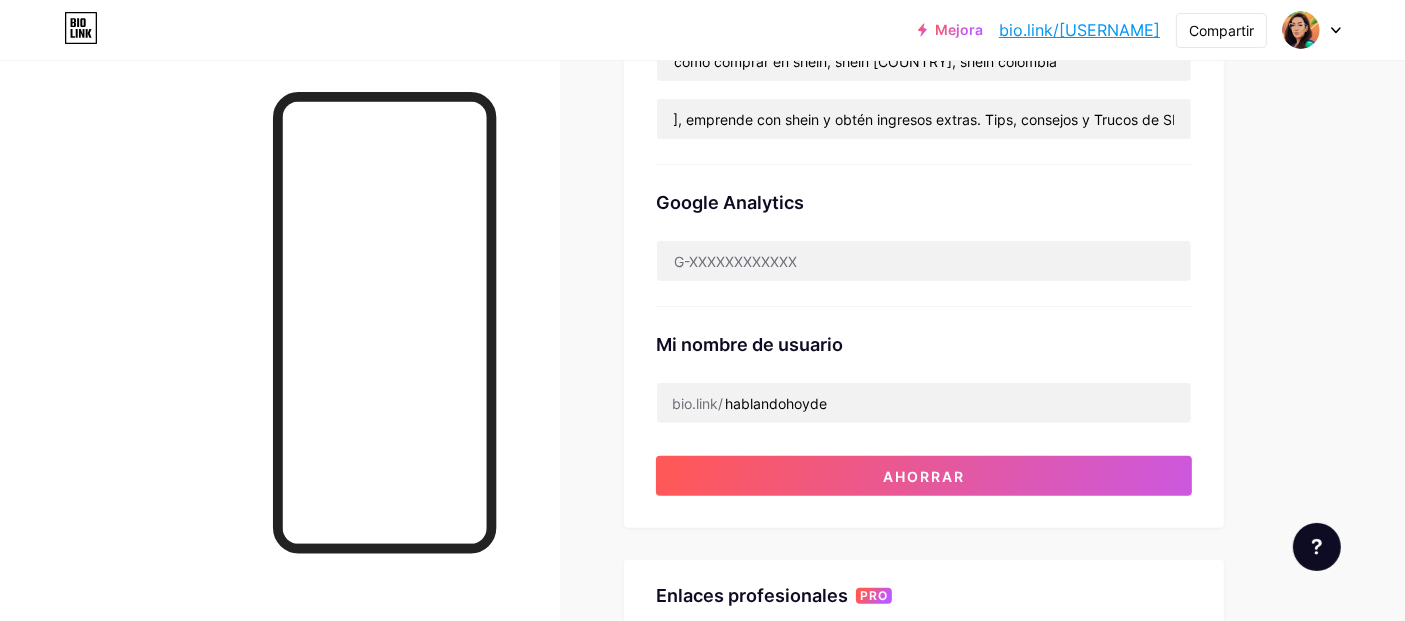 scroll, scrollTop: 0, scrollLeft: 0, axis: both 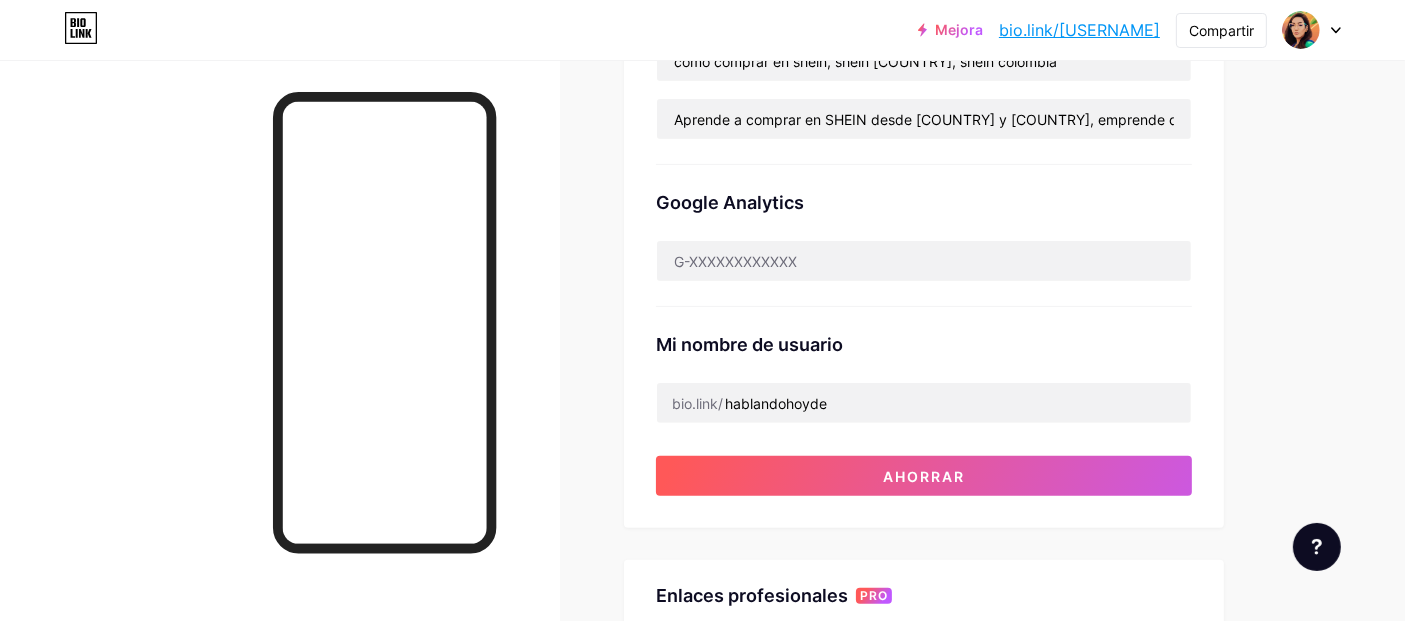 click on "Enlace preferido   Esta es una decisión estética. Ambos enlaces son utilizables.
bio.link/[USERNAME]       hablandohoyde.bio.link ​
Advertencia NSFW       Mostrar una advertencia antes de mostrar su página.     Posicionamiento web (SEO)   Elige el título y la descripción que aparecerán en los motores de búsqueda y publicaciones sociales.   como comprar en shein, shein [COUNTRY], shein colombia     Aprende a comprar en SHEIN desde [COUNTRY] y [COUNTRY], emprende con shein y obtén ingresos extras. Tips, consejos y Trucos de Shein     Google Analytics       Mi nombre de usuario   bio.link/[USERNAME]         Ahorrar" at bounding box center [924, 79] 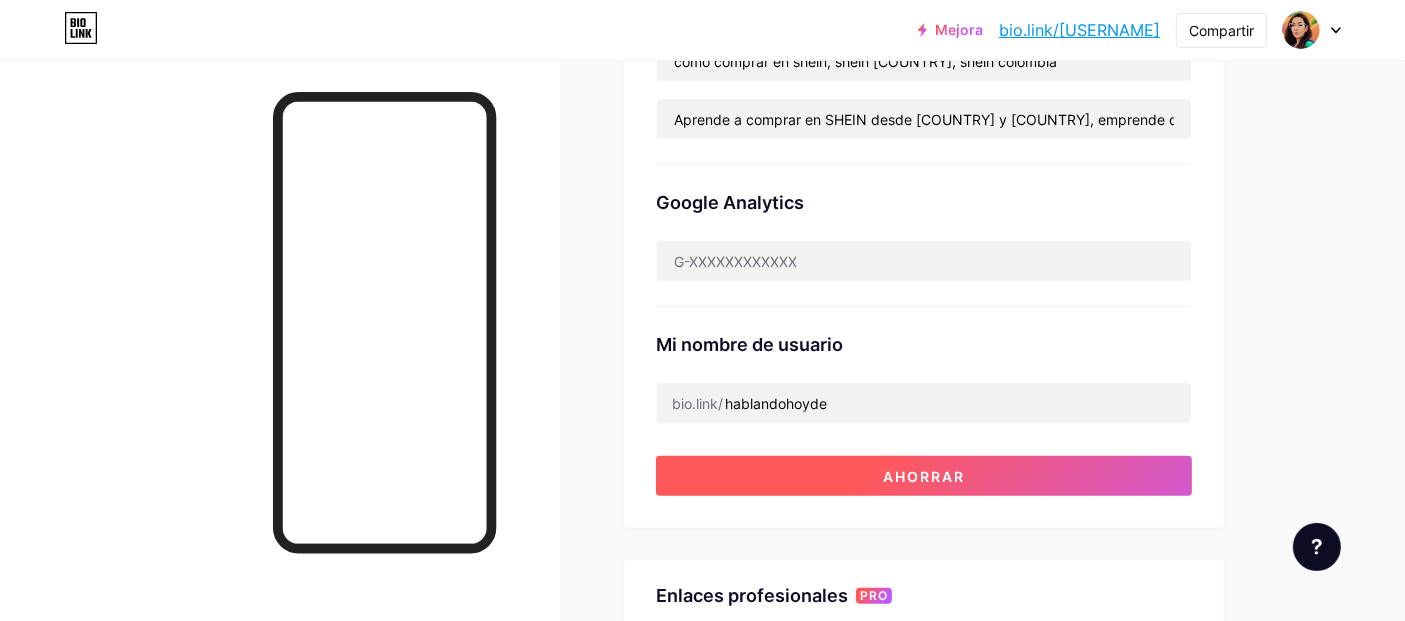 drag, startPoint x: 940, startPoint y: 502, endPoint x: 947, endPoint y: 478, distance: 25 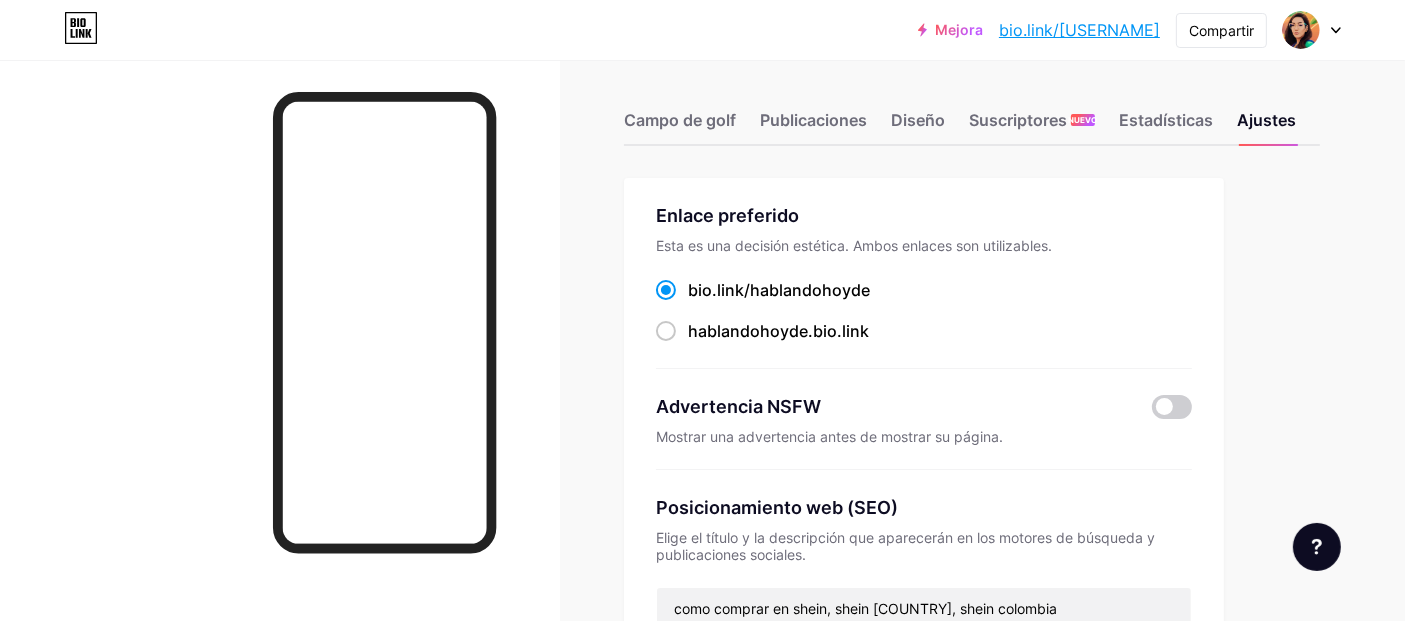 scroll, scrollTop: 0, scrollLeft: 0, axis: both 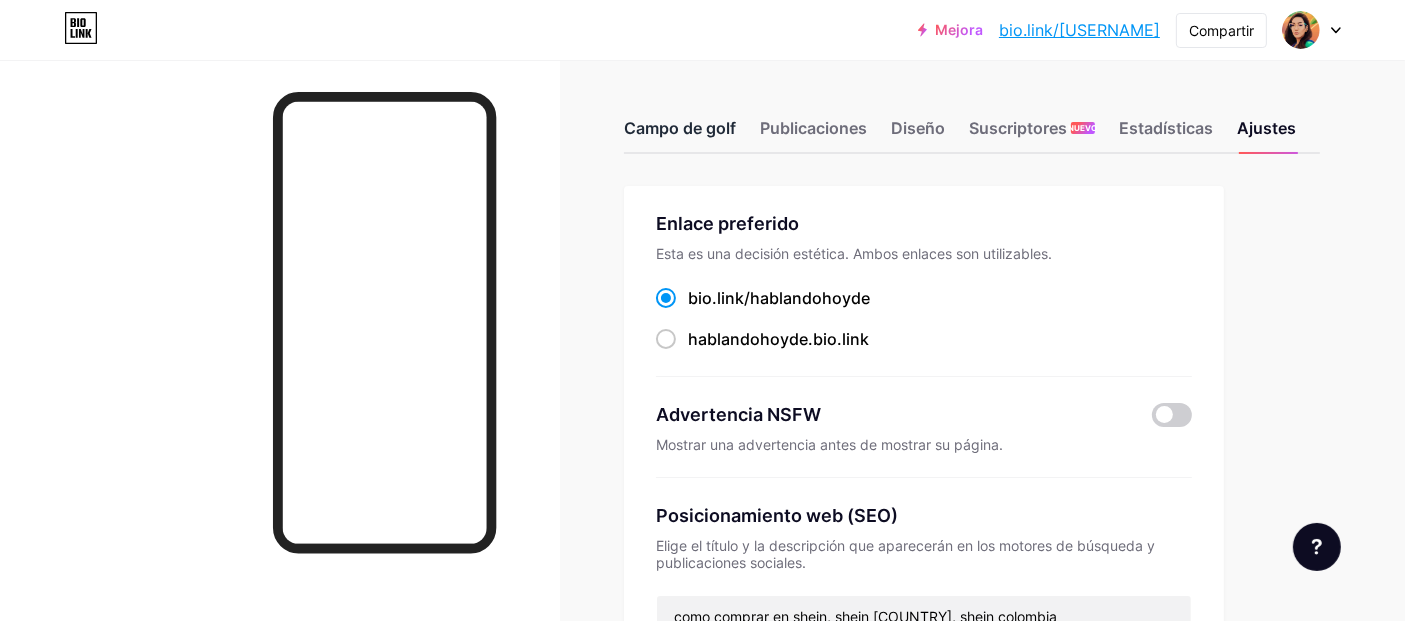 click on "Campo de golf" at bounding box center [680, 134] 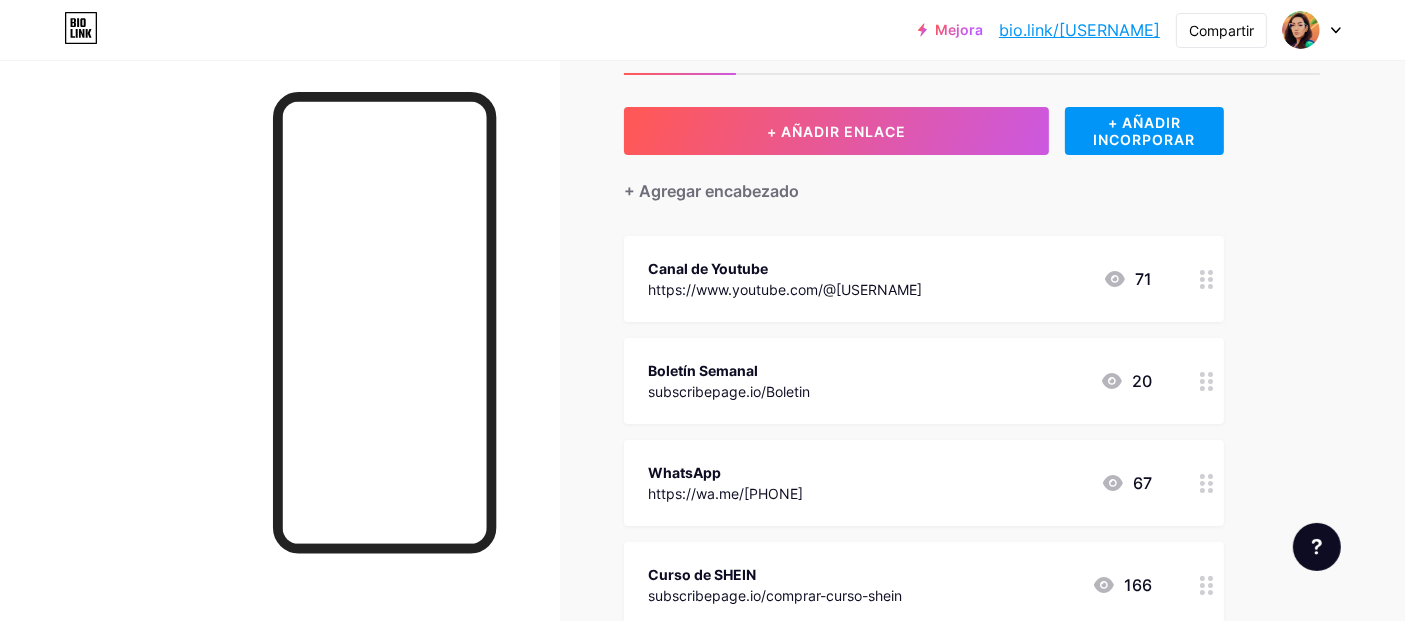 scroll, scrollTop: 25, scrollLeft: 0, axis: vertical 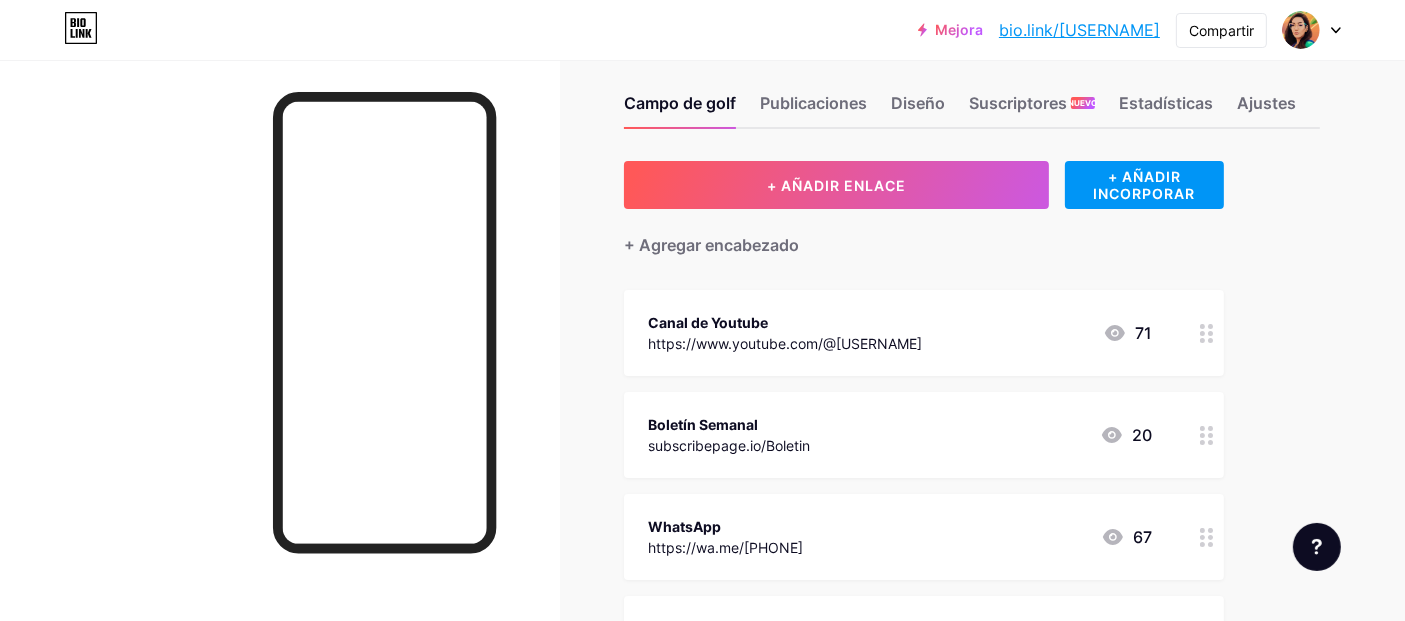 click on "71" at bounding box center (1143, 333) 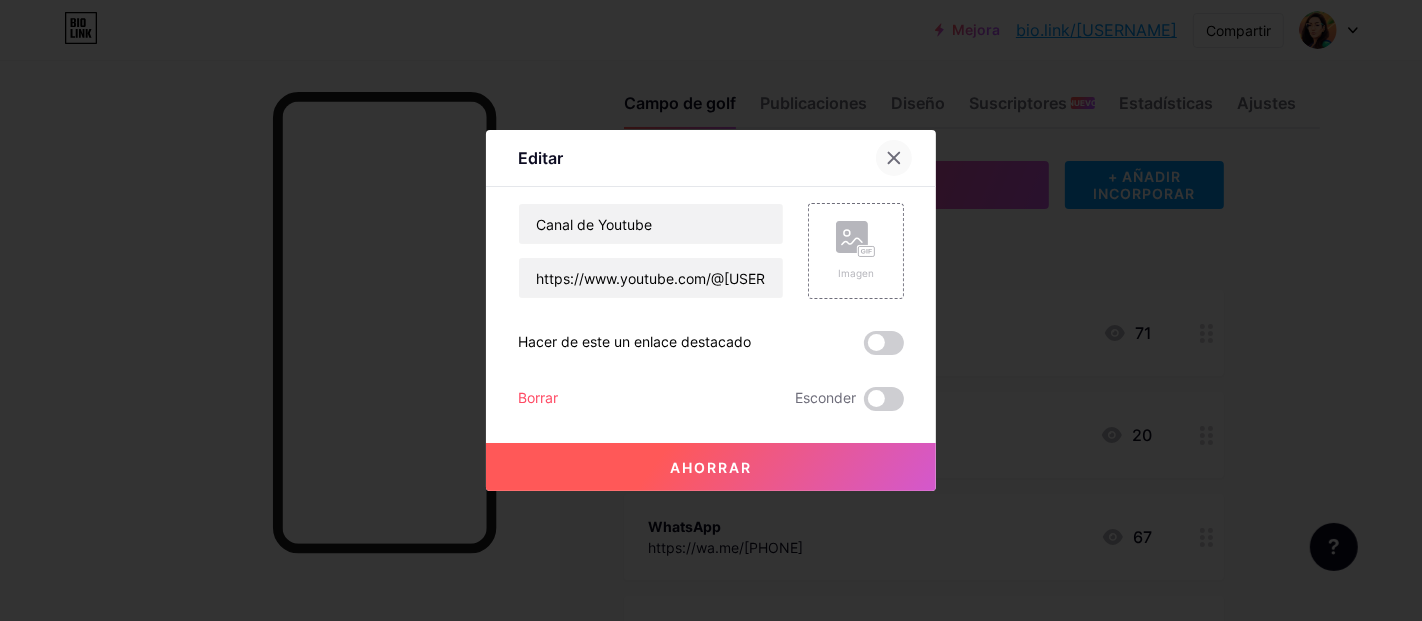 click 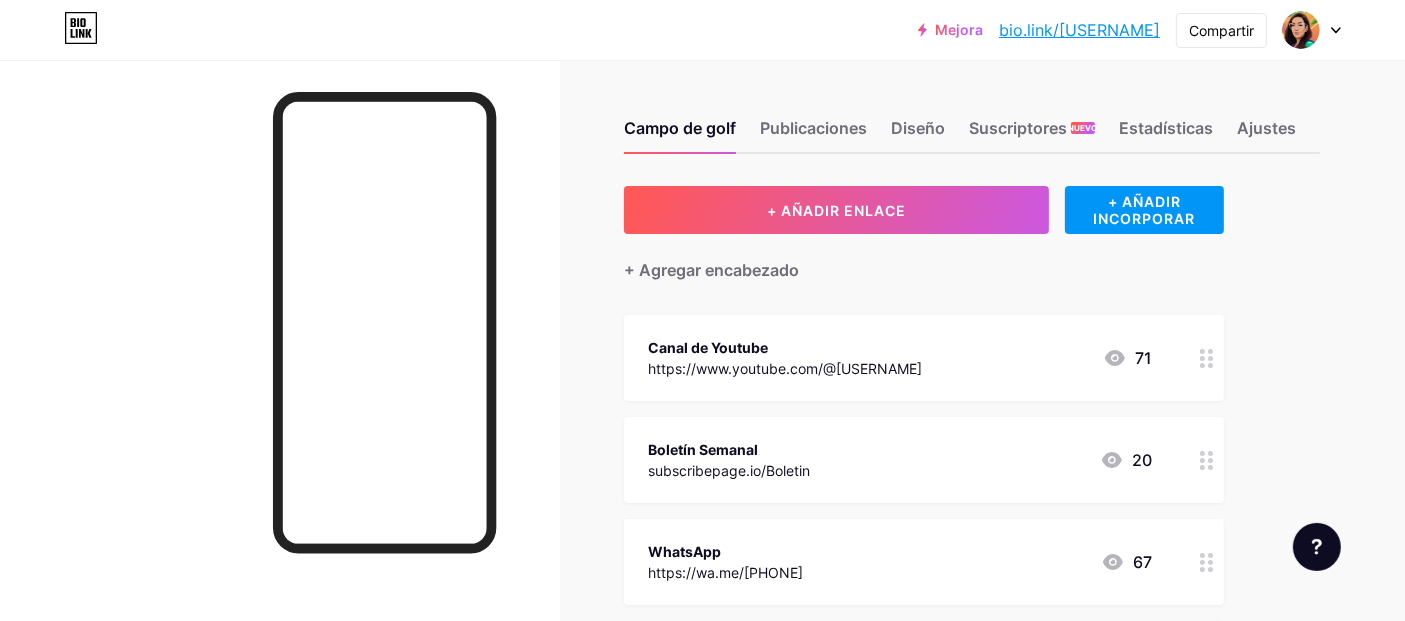 scroll, scrollTop: 444, scrollLeft: 0, axis: vertical 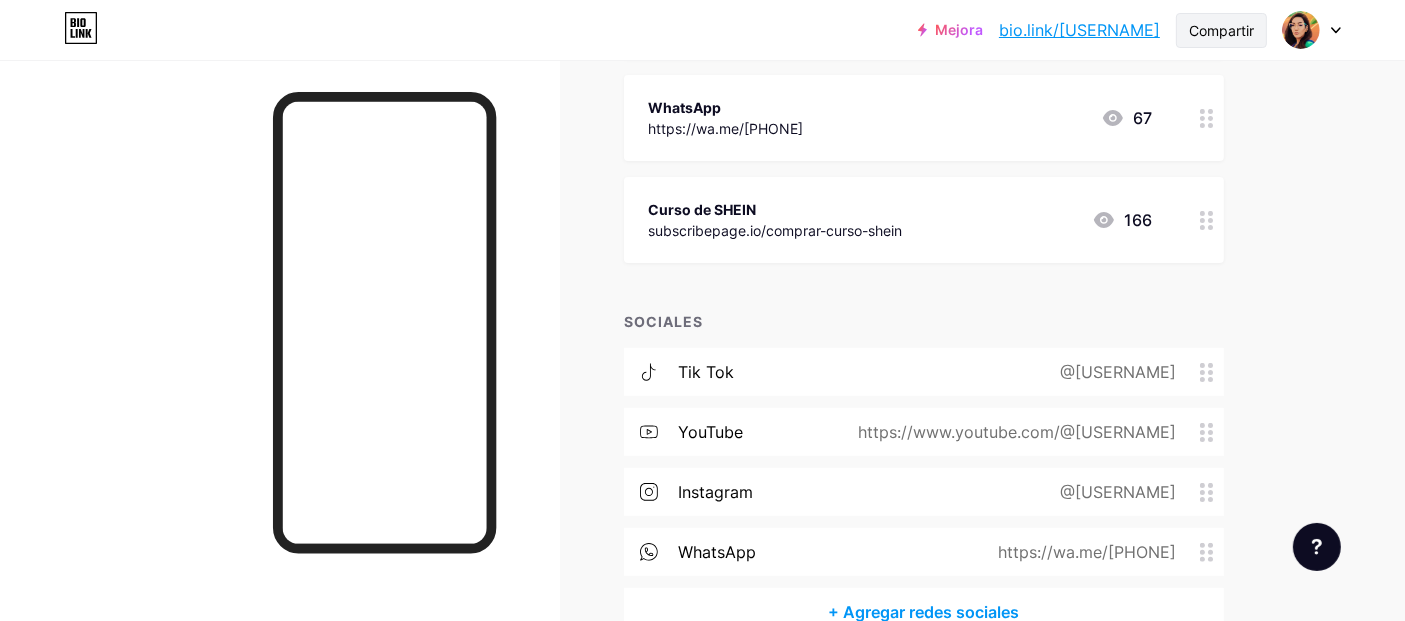 click on "Compartir" at bounding box center [1221, 30] 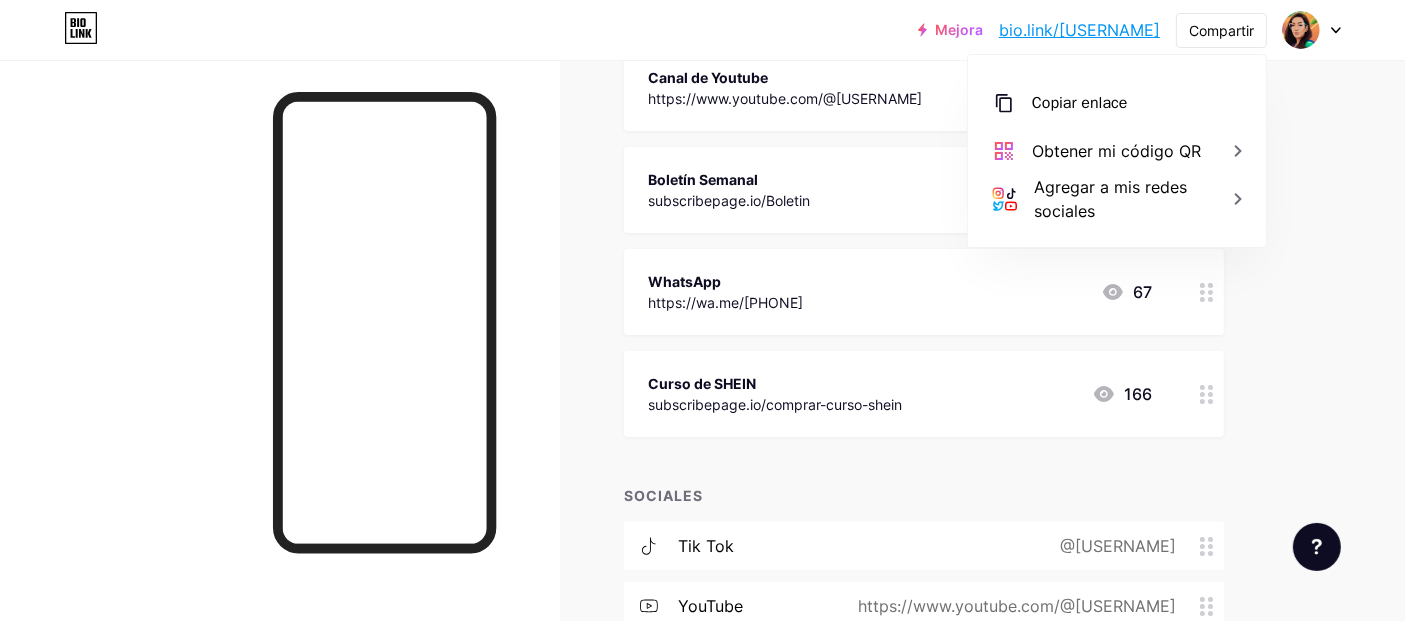 scroll, scrollTop: 0, scrollLeft: 0, axis: both 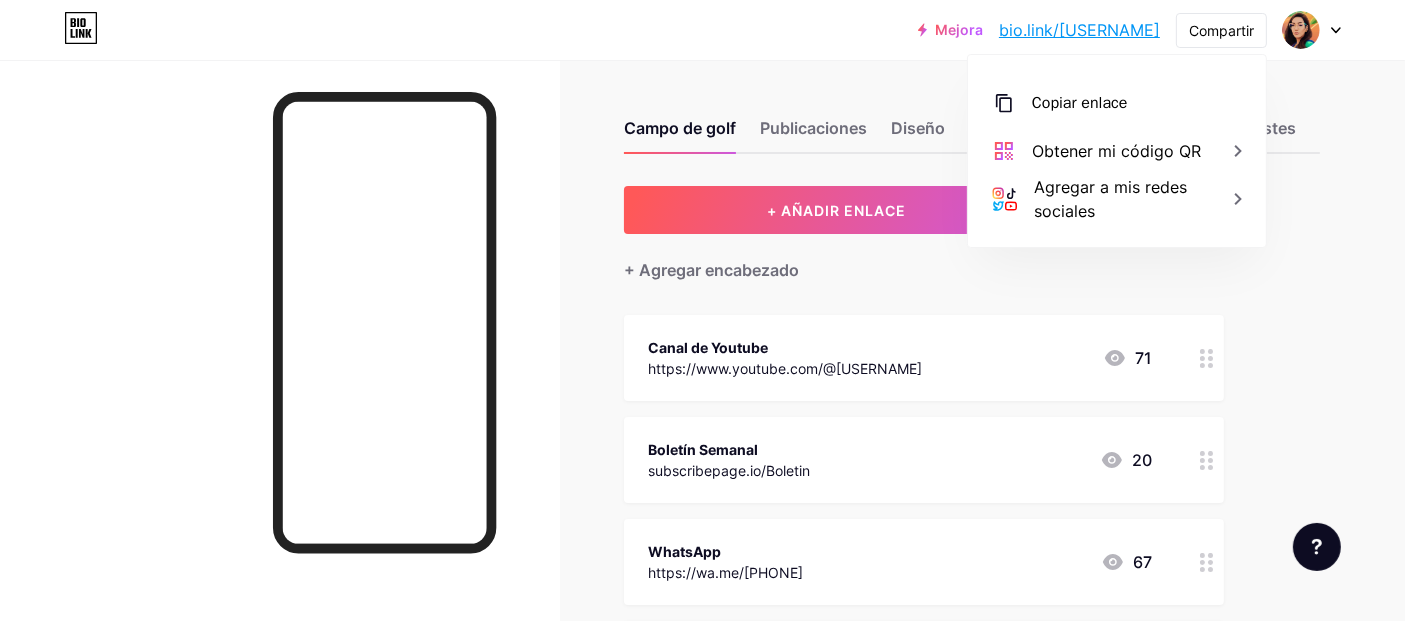 click on "Campo de golf
Publicaciones
Diseño
Suscriptores
NUEVO
Estadísticas
Ajustes       + AÑADIR ENLACE     + AÑADIR INCORPORAR
+ Agregar encabezado
Canal de Youtube
https://www.youtube.com/@HablandoHoyde
71
Boletín Semanal
subscribepage.io/Boletin
20
WhatsApp
https://wa.me/[COUNTRY_CODE][PHONE]
67
Curso de SHEIN
subscribepage.io/comprar-curso-shein
166
SOCIALES
Tik Tok
@hablandohoyde
YouTube
https://www.youtube.com/@HablandoHoyde
Instagram
@hablandohoyde/" at bounding box center [702, 620] 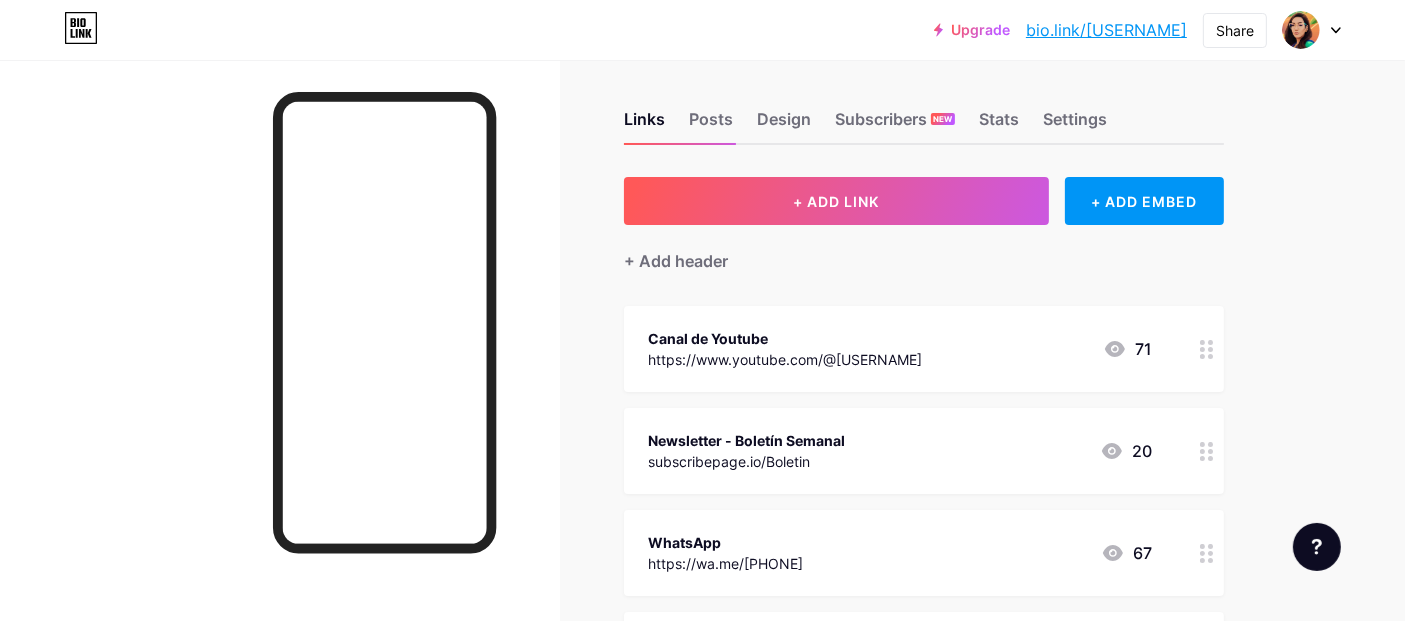 scroll, scrollTop: 0, scrollLeft: 0, axis: both 